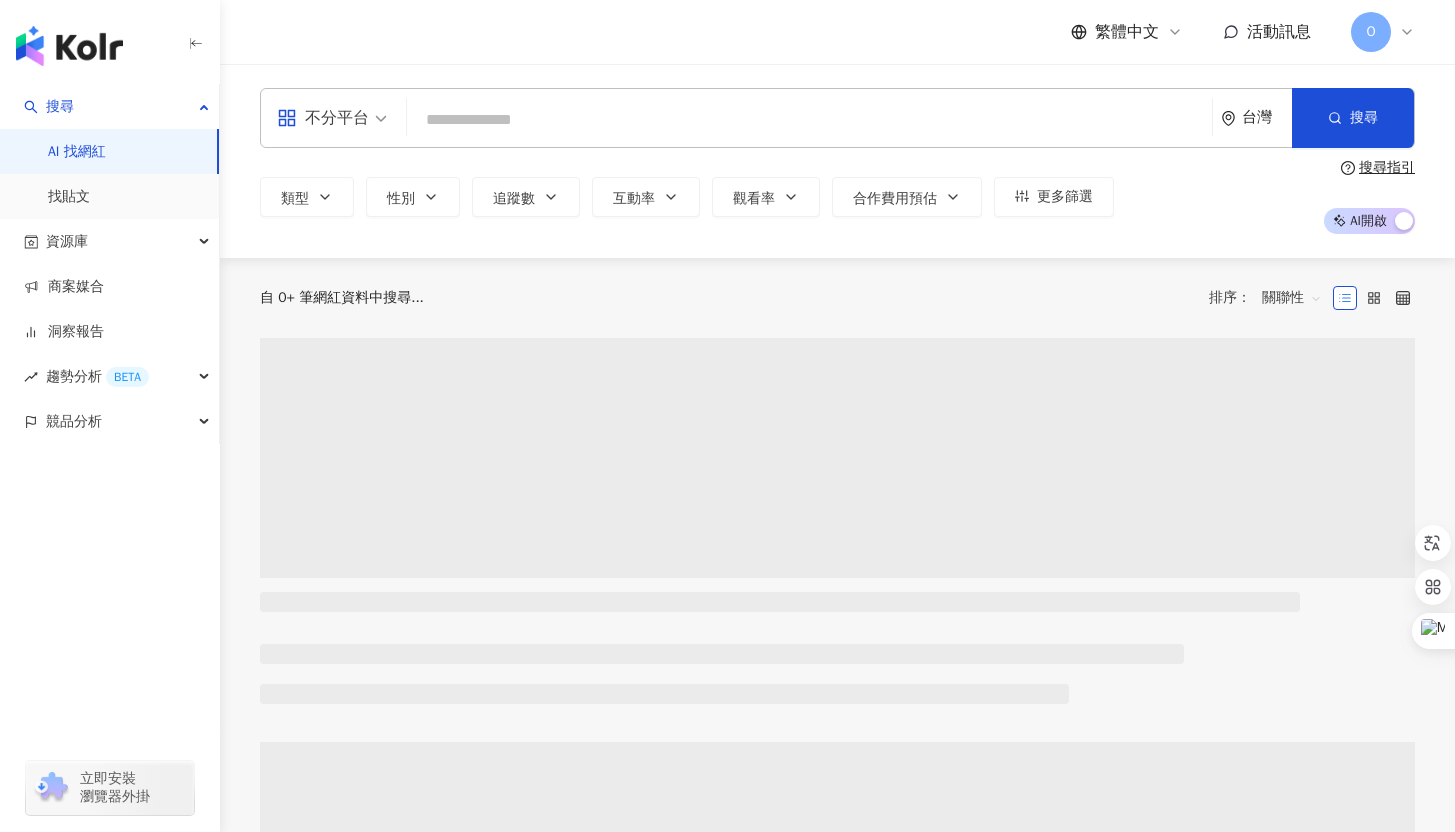 scroll, scrollTop: 0, scrollLeft: 0, axis: both 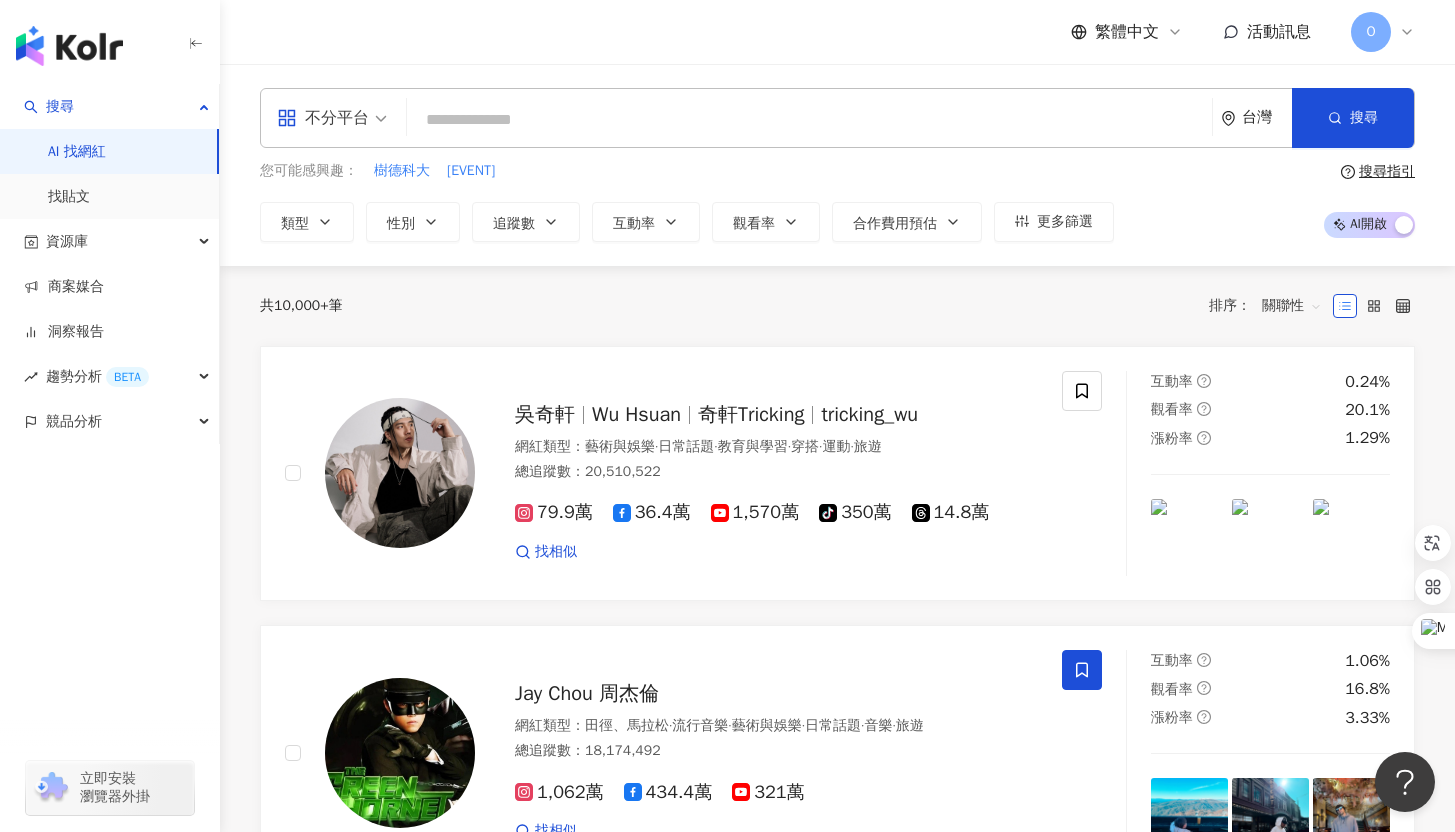 click 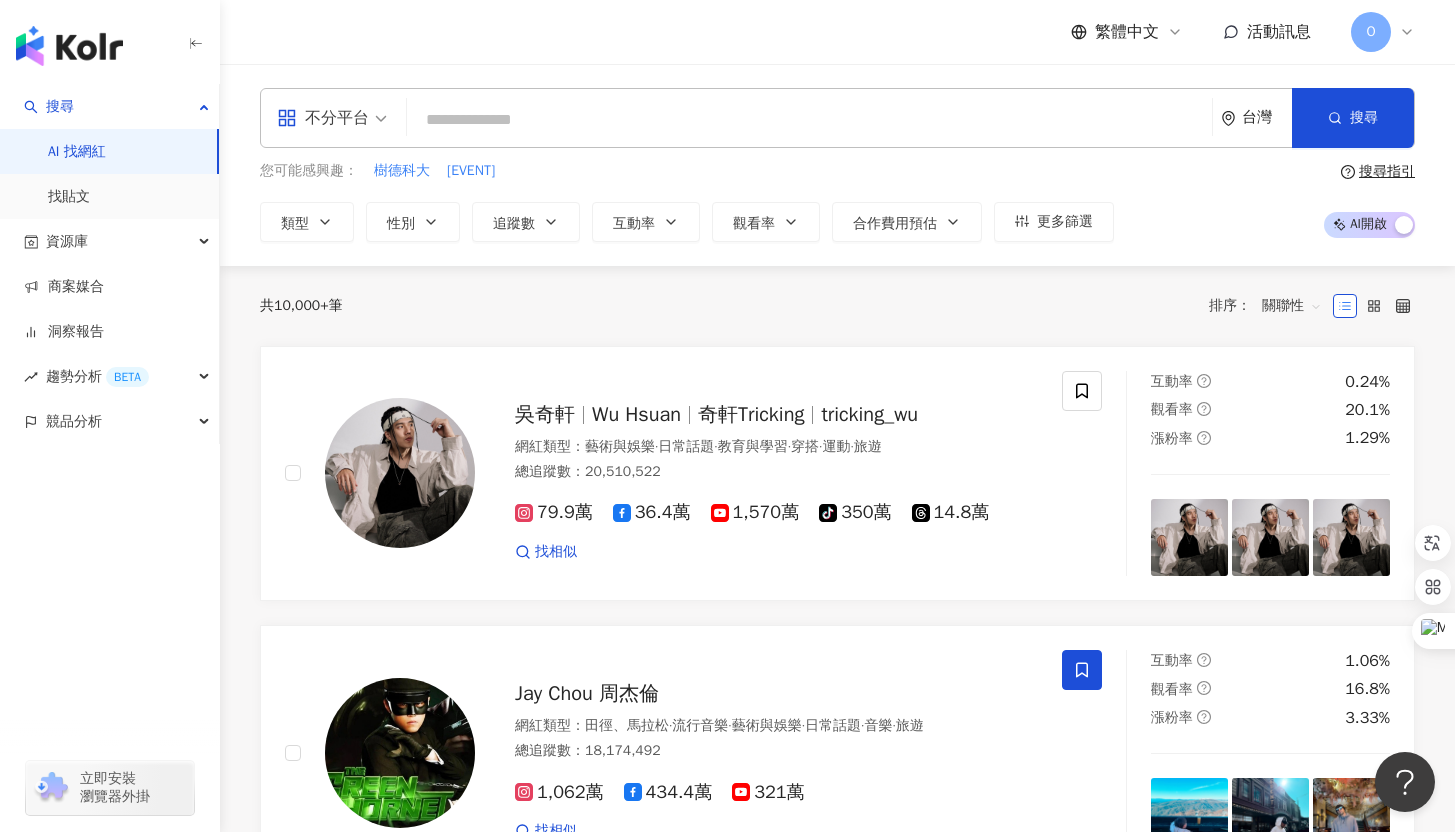 click at bounding box center (809, 120) 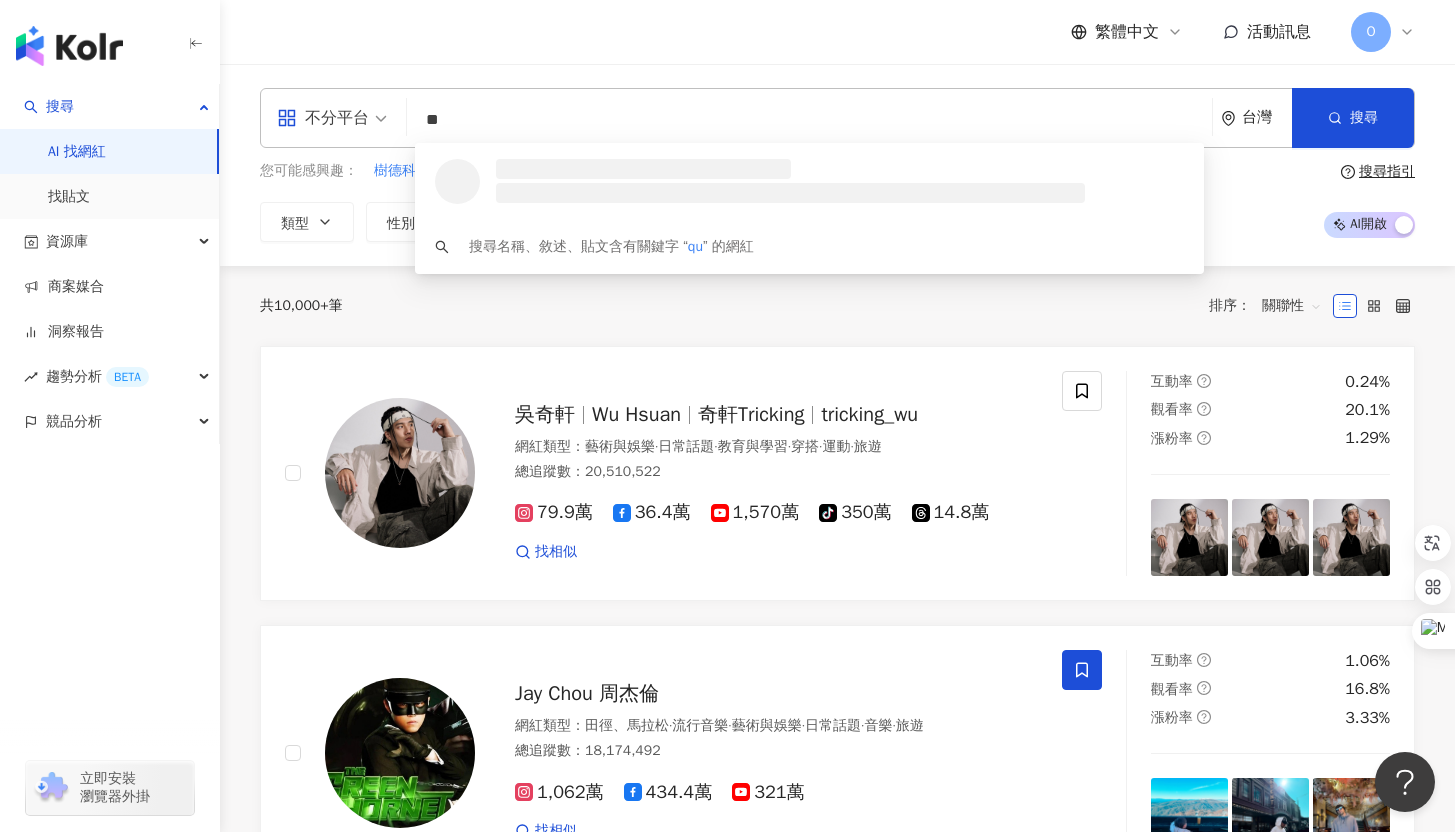 type on "*" 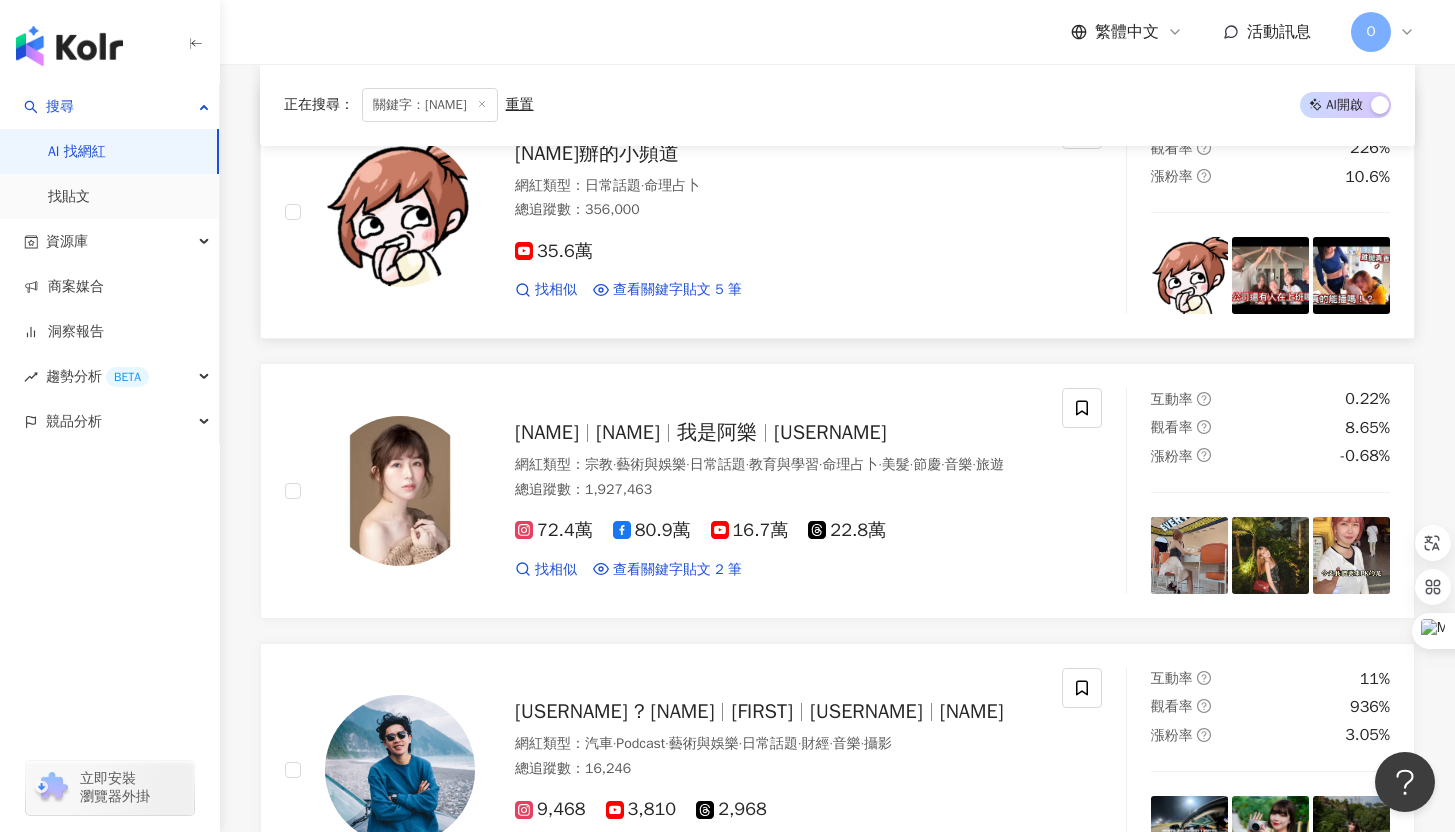 scroll, scrollTop: 2019, scrollLeft: 0, axis: vertical 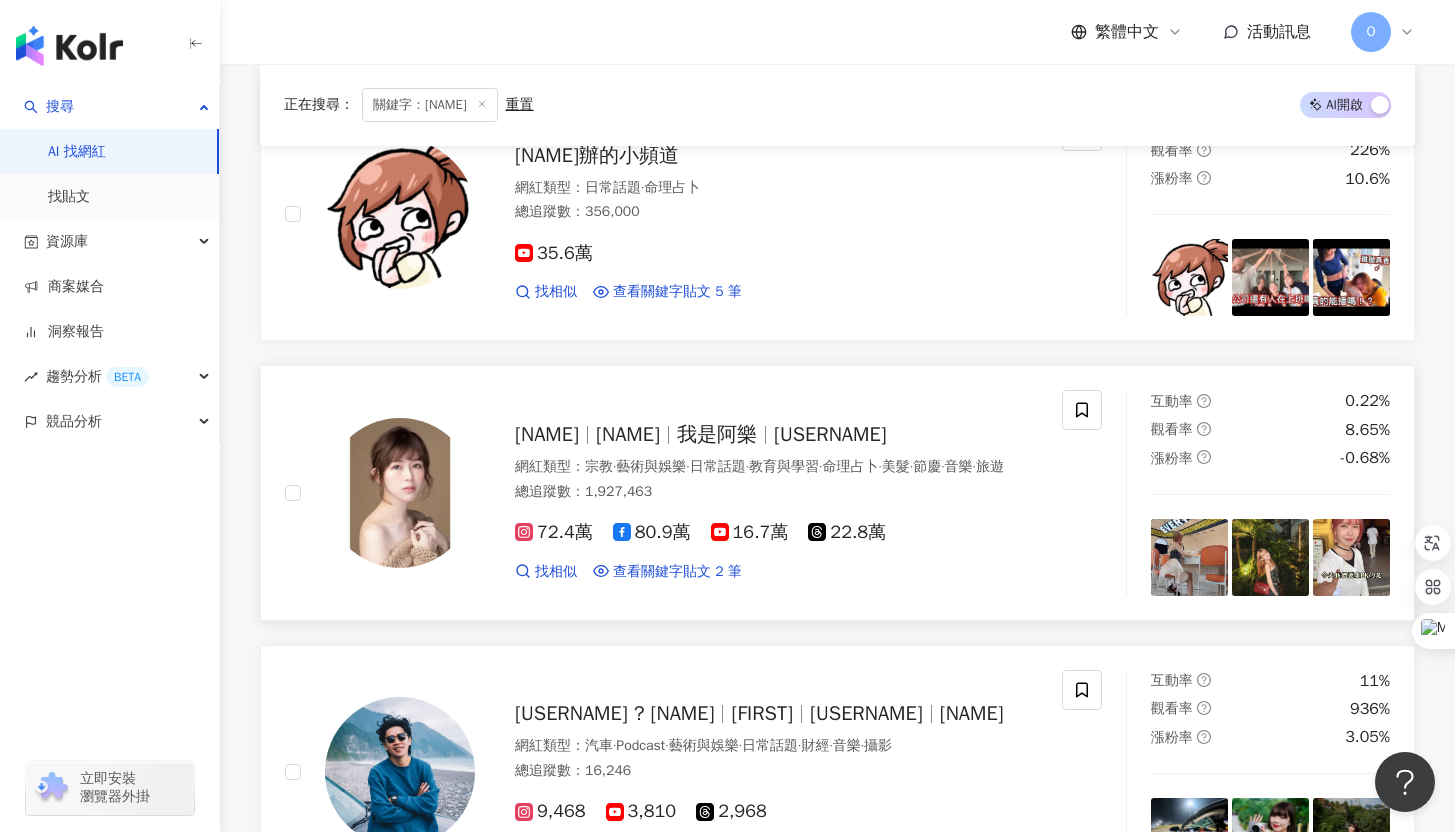 type on "**" 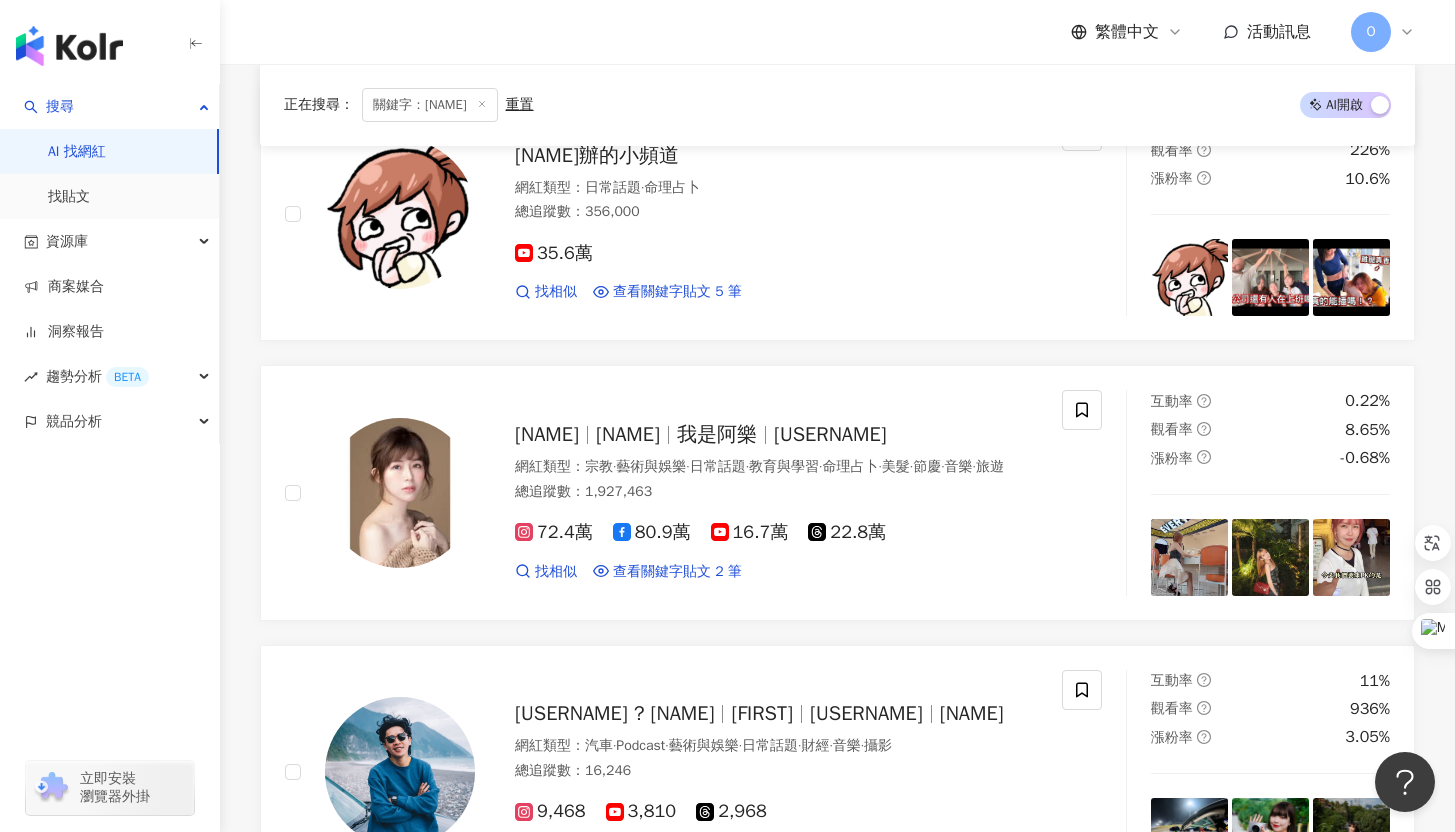 click on "品子 pinzi__ 網紅類型 ： 登山攀岩  ·  藝術與娛樂  ·  日常話題  ·  教育與學習  ·  美食  ·  運動  ·  旅遊 總追蹤數 ： 1,404,943 名稱 ： 品子 簡介 ： 品子 のYouTube 頻道在此🌟 80.7萬 29.6萬 30.2萬 找相似 查看關鍵字貼文 27 筆 互動率 2.28% 觀看率 52.6% 漲粉率 -0.38% 韓勾ㄟ金針菇 ggu__kim 網紅類型 ： 韓國旅遊  ·  飲料  ·  日常話題  ·  教育與學習  ·  美食  ·  穿搭  ·  旅遊 總追蹤數 ： 2,828,746 80.6萬 37.7萬 134萬 30.5萬 找相似 查看關鍵字貼文 1 筆 互動率 0.43% 觀看率 17.8% 漲粉率 0.75% 廚佛瑞德 Fred Fred吃上癮 F P K私人廚房 網紅類型 ： 日常話題  ·  美食  ·  命理占卜 總追蹤數 ： 1,258,171 17.6萬 20.6萬 79.3萬 8.3萬 找相似 查看關鍵字貼文 2 筆 互動率 0% 觀看率 0% 漲粉率 -0.13% J-Bao賤葆 jbao_5000 J-Bao全民賤葆 網紅類型 ： 日常話題  ·  財經  ·  遊戲  ·  生活風格 總追蹤數 ： 1,762,554 ：" at bounding box center [837, 74] 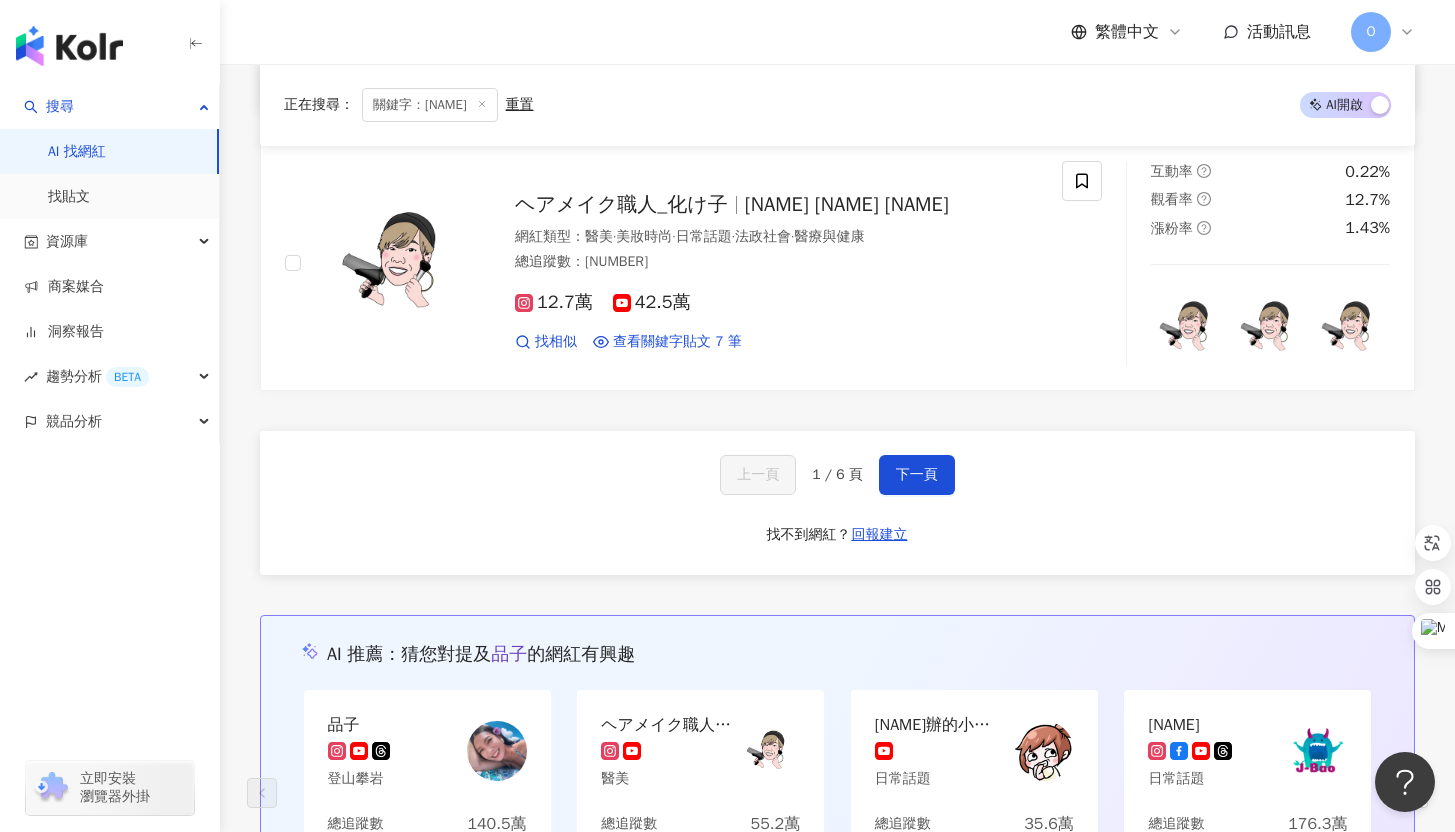 scroll, scrollTop: 3368, scrollLeft: 0, axis: vertical 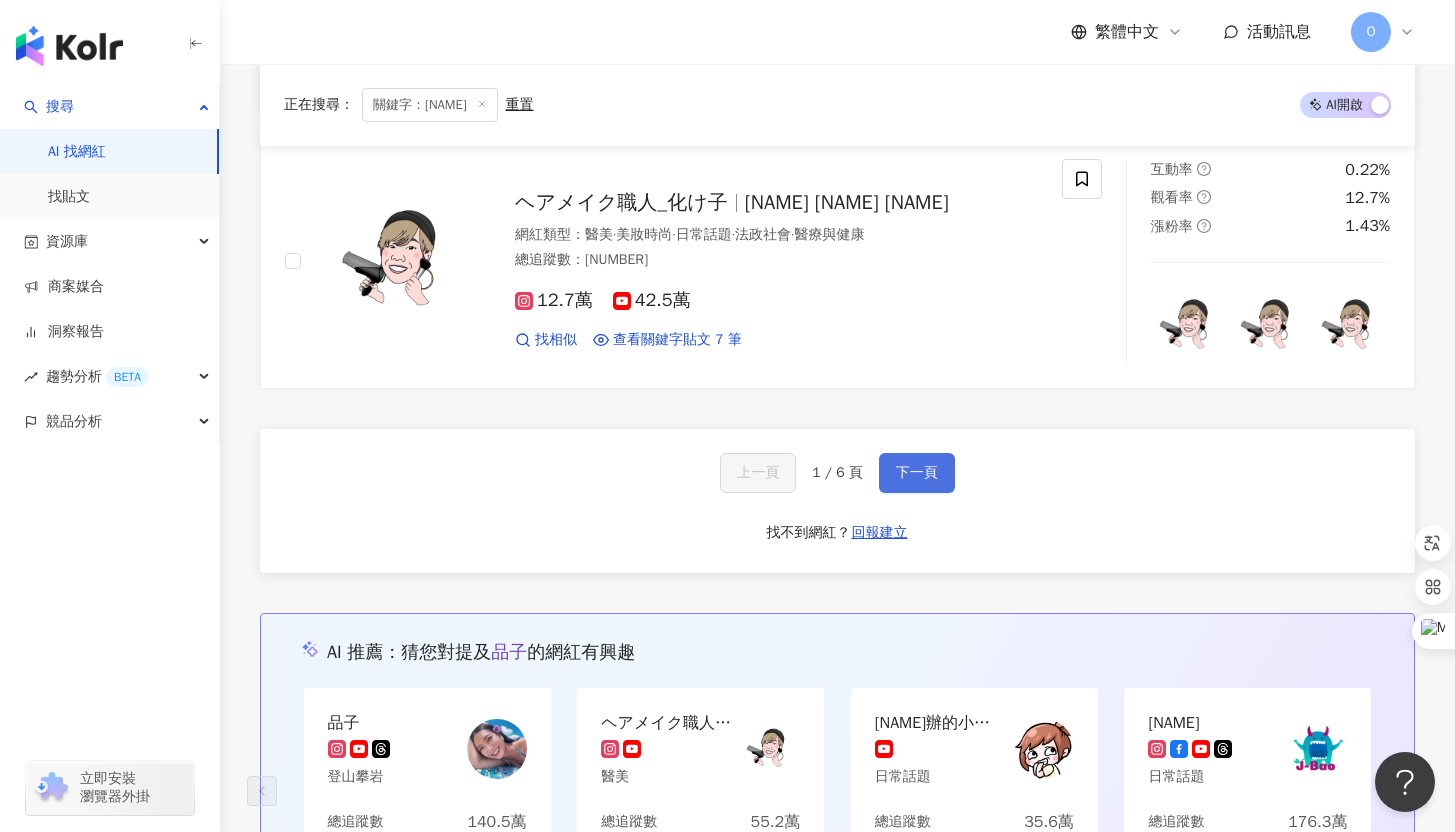 click on "下一頁" at bounding box center (917, 473) 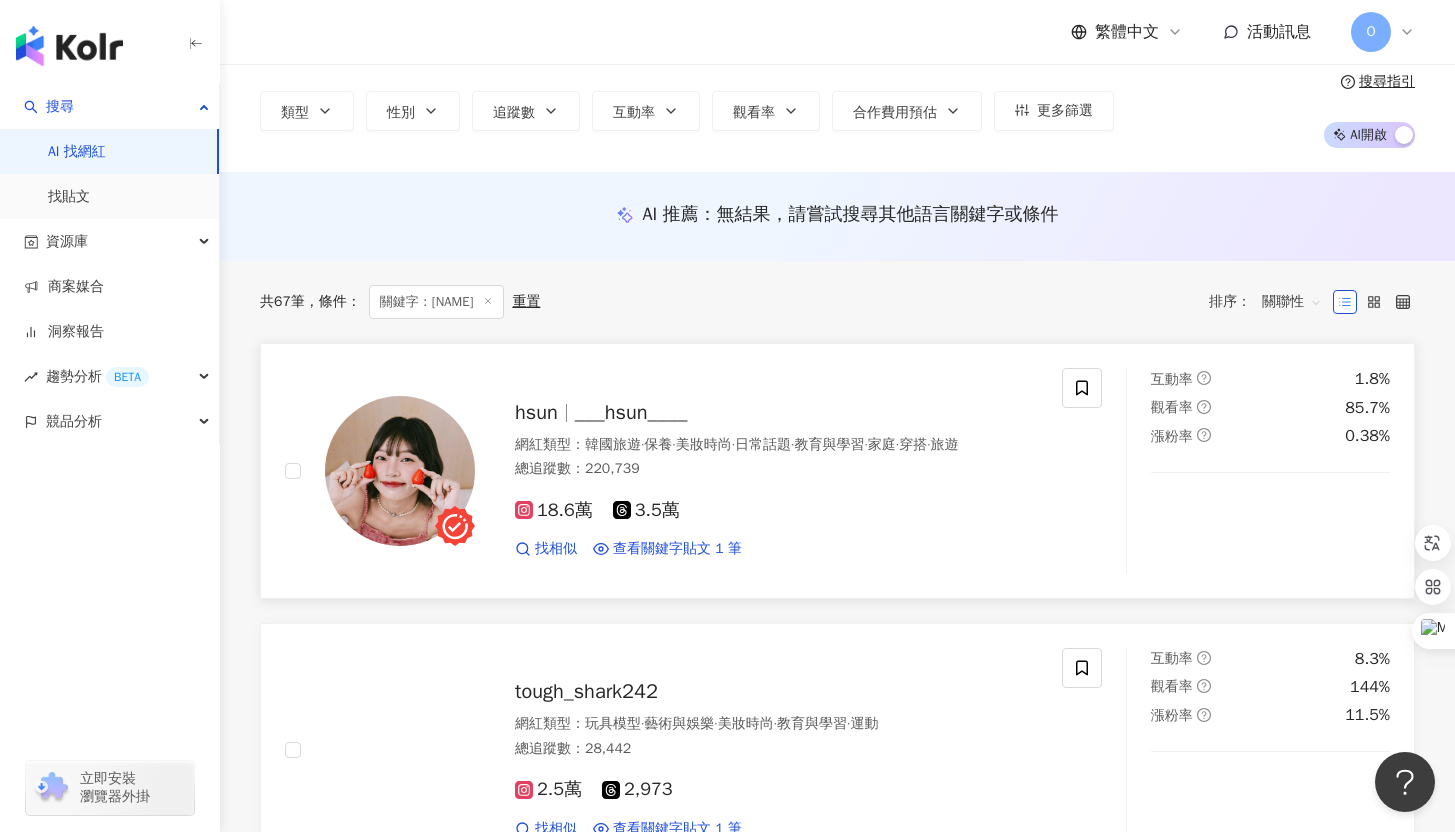 scroll, scrollTop: 0, scrollLeft: 0, axis: both 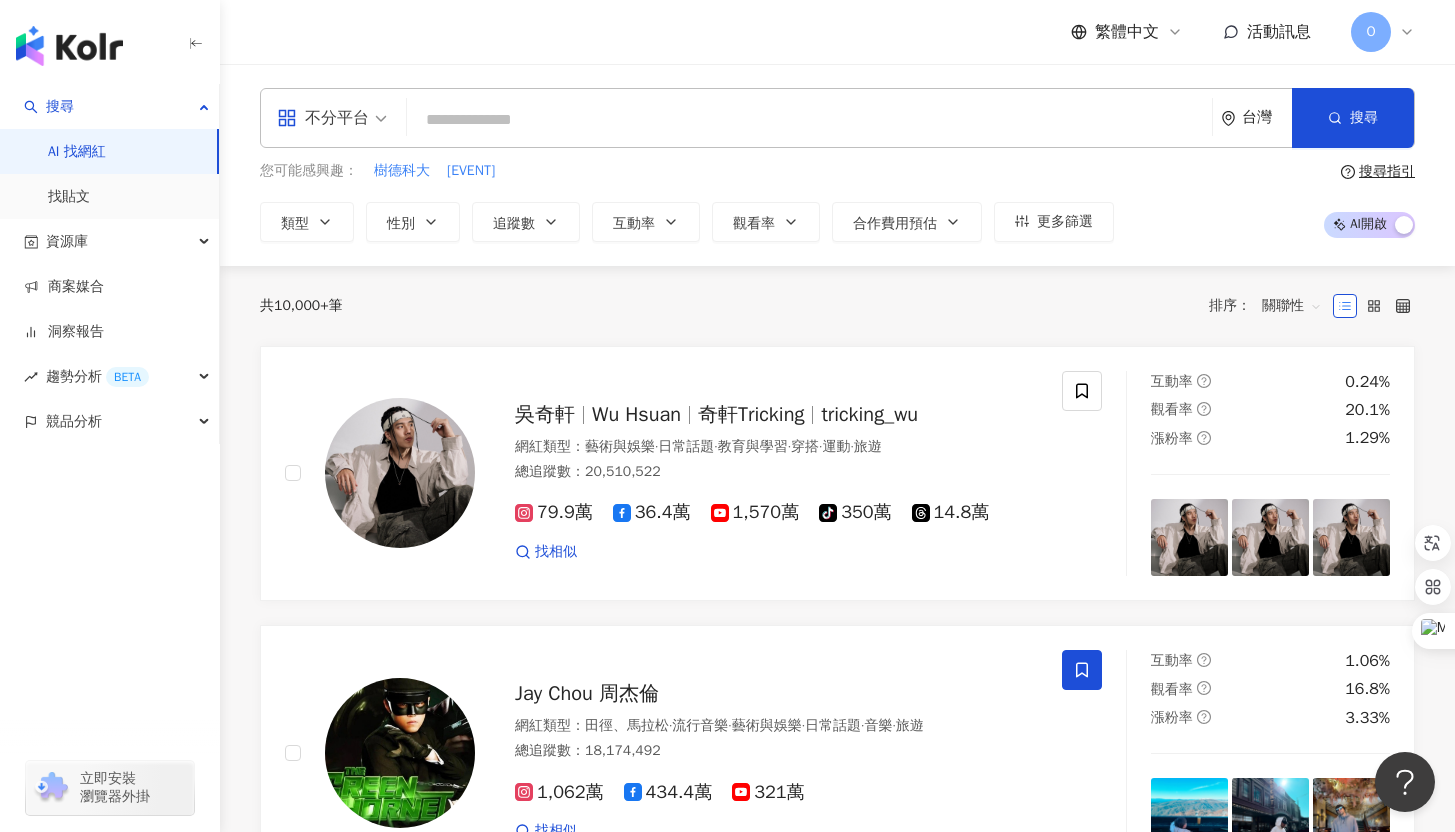 click at bounding box center [809, 120] 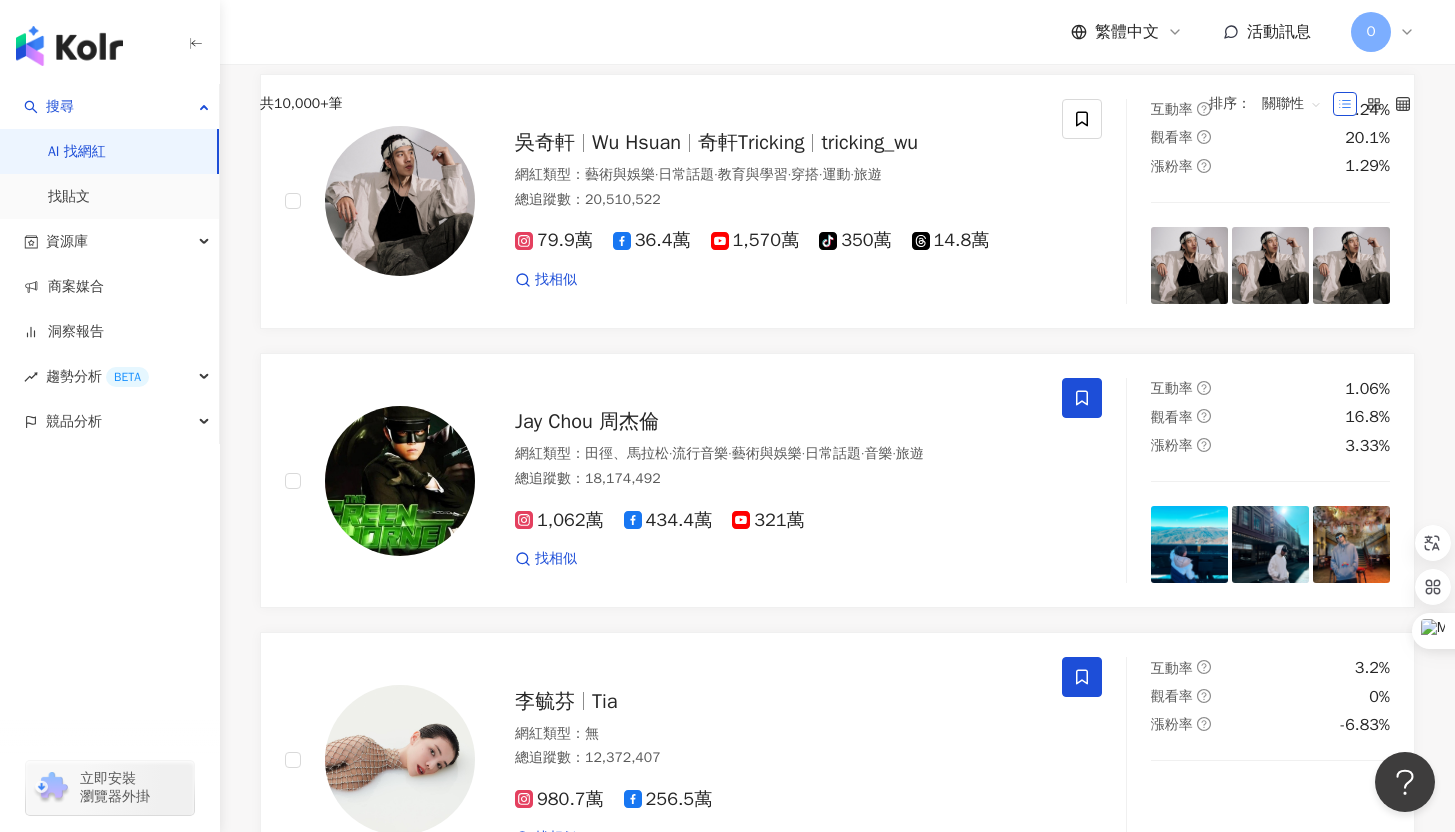 scroll, scrollTop: 0, scrollLeft: 0, axis: both 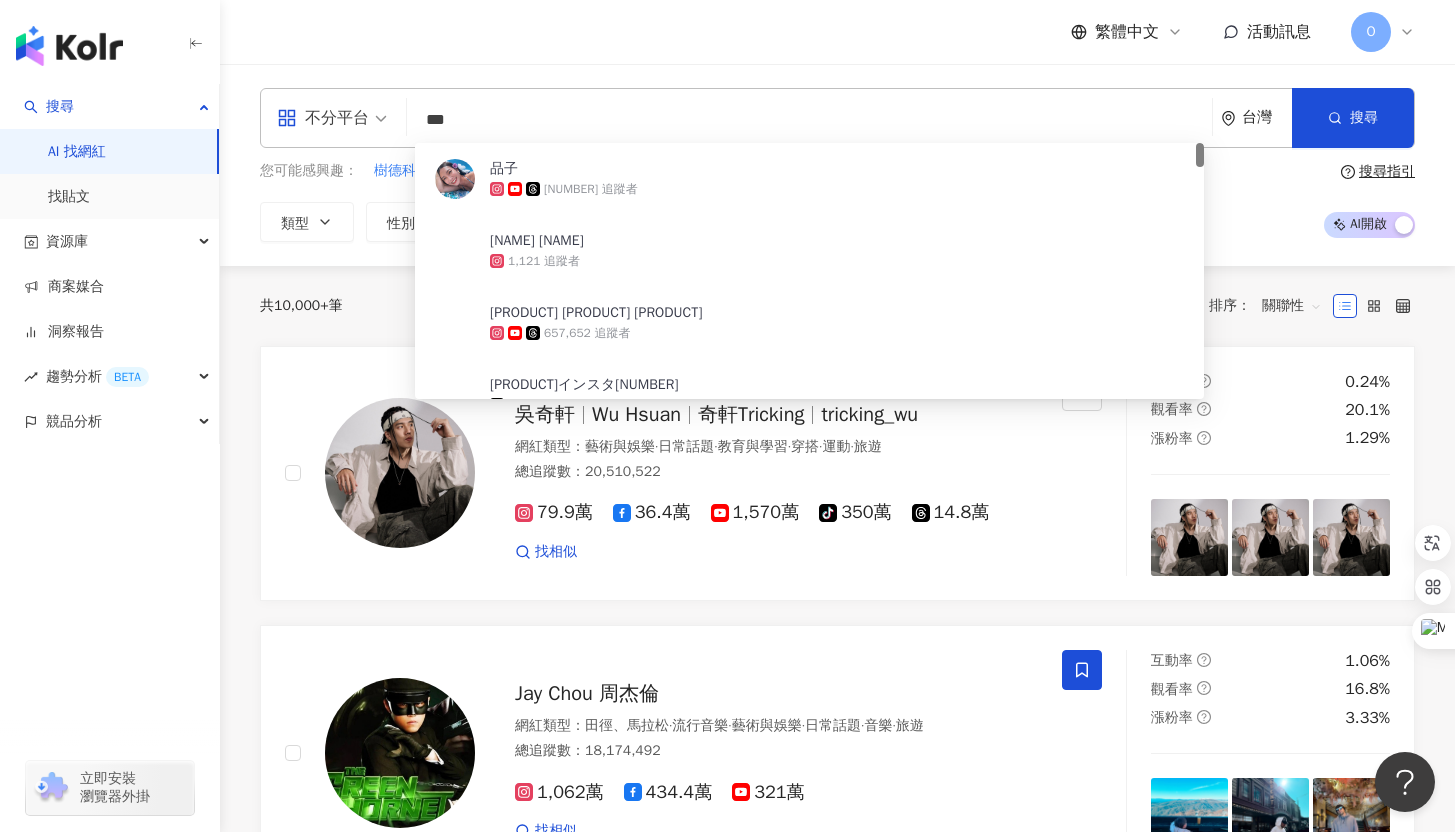type on "****" 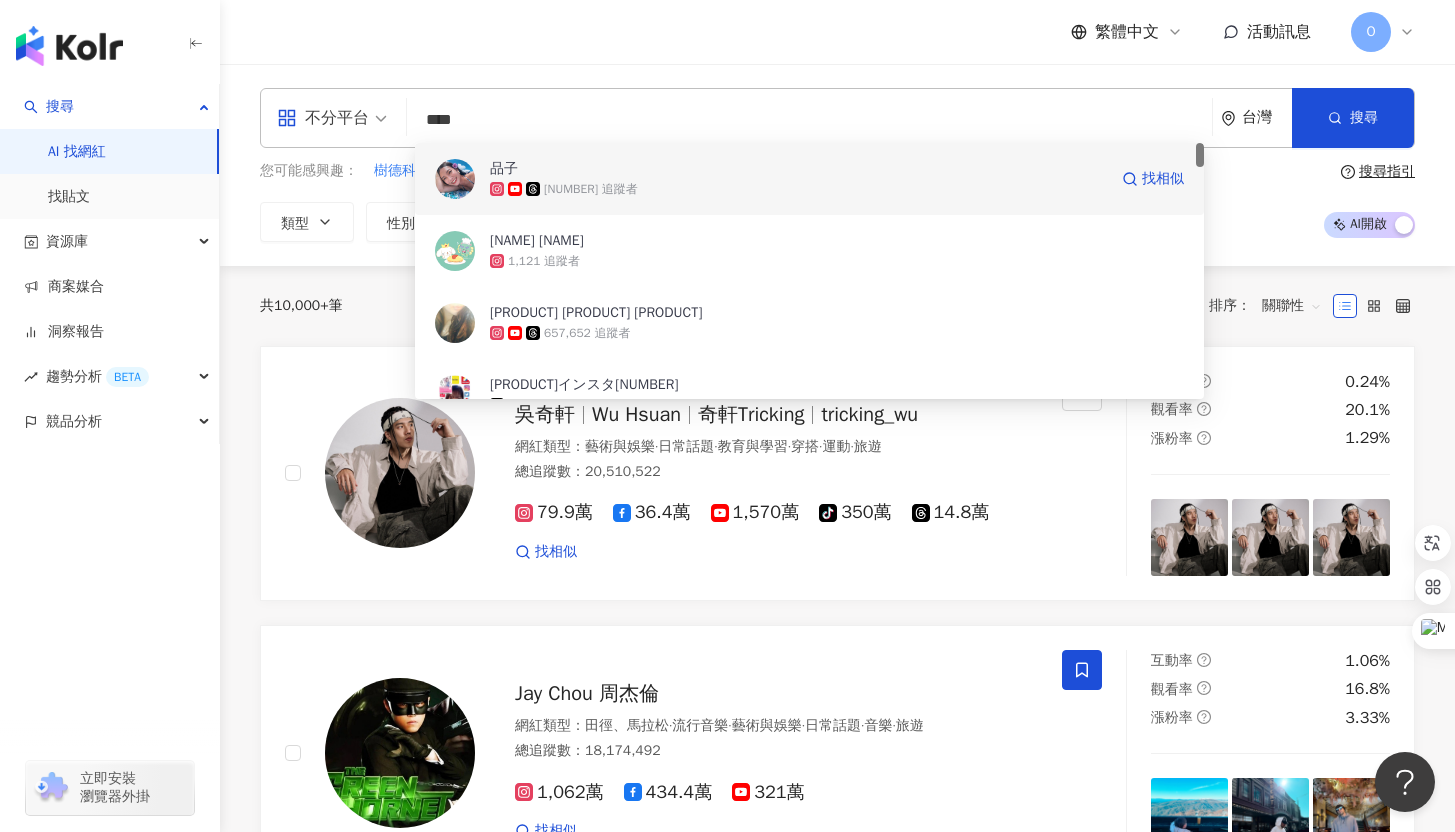 click on "品子" at bounding box center (798, 169) 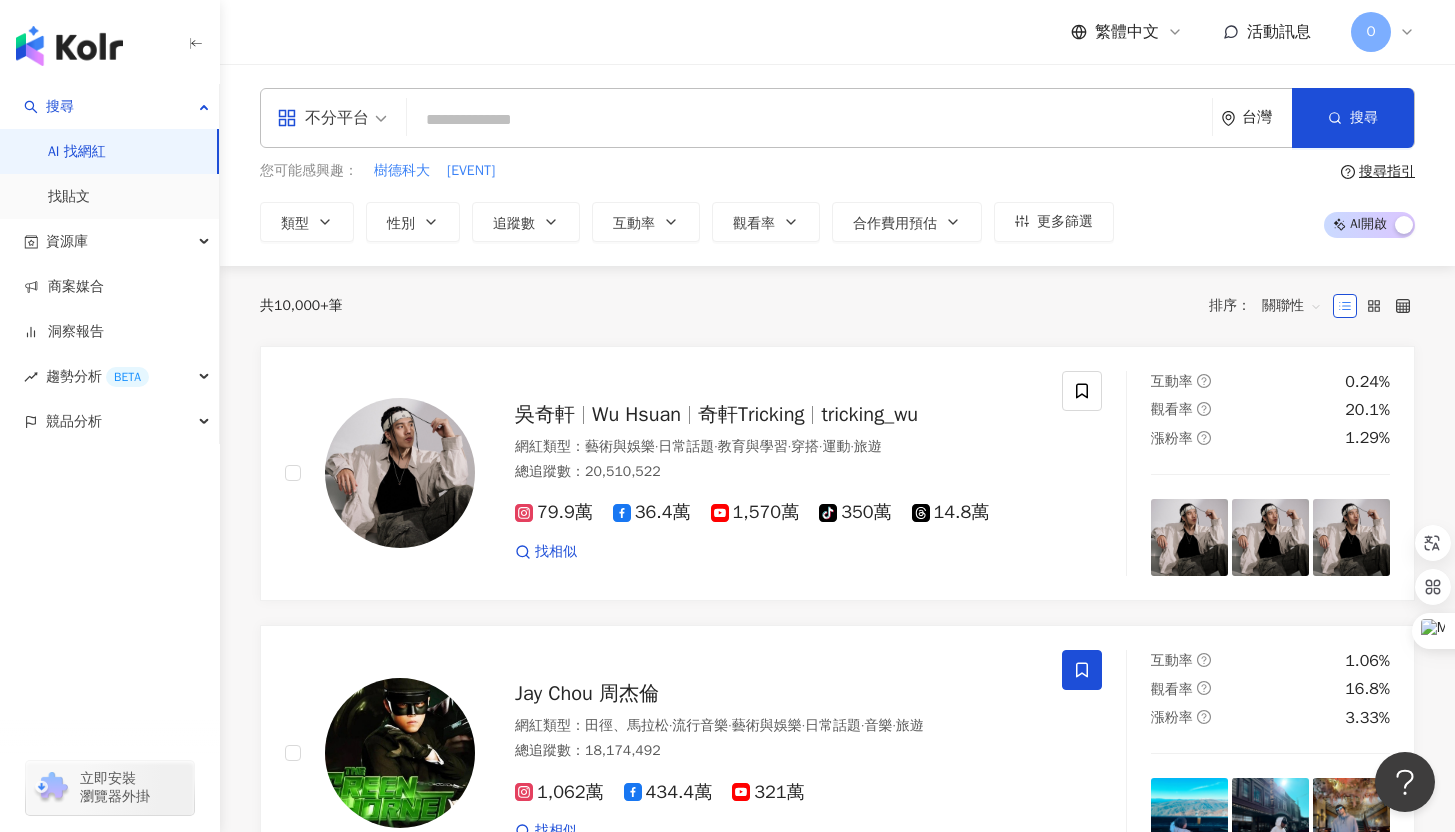 click at bounding box center [809, 120] 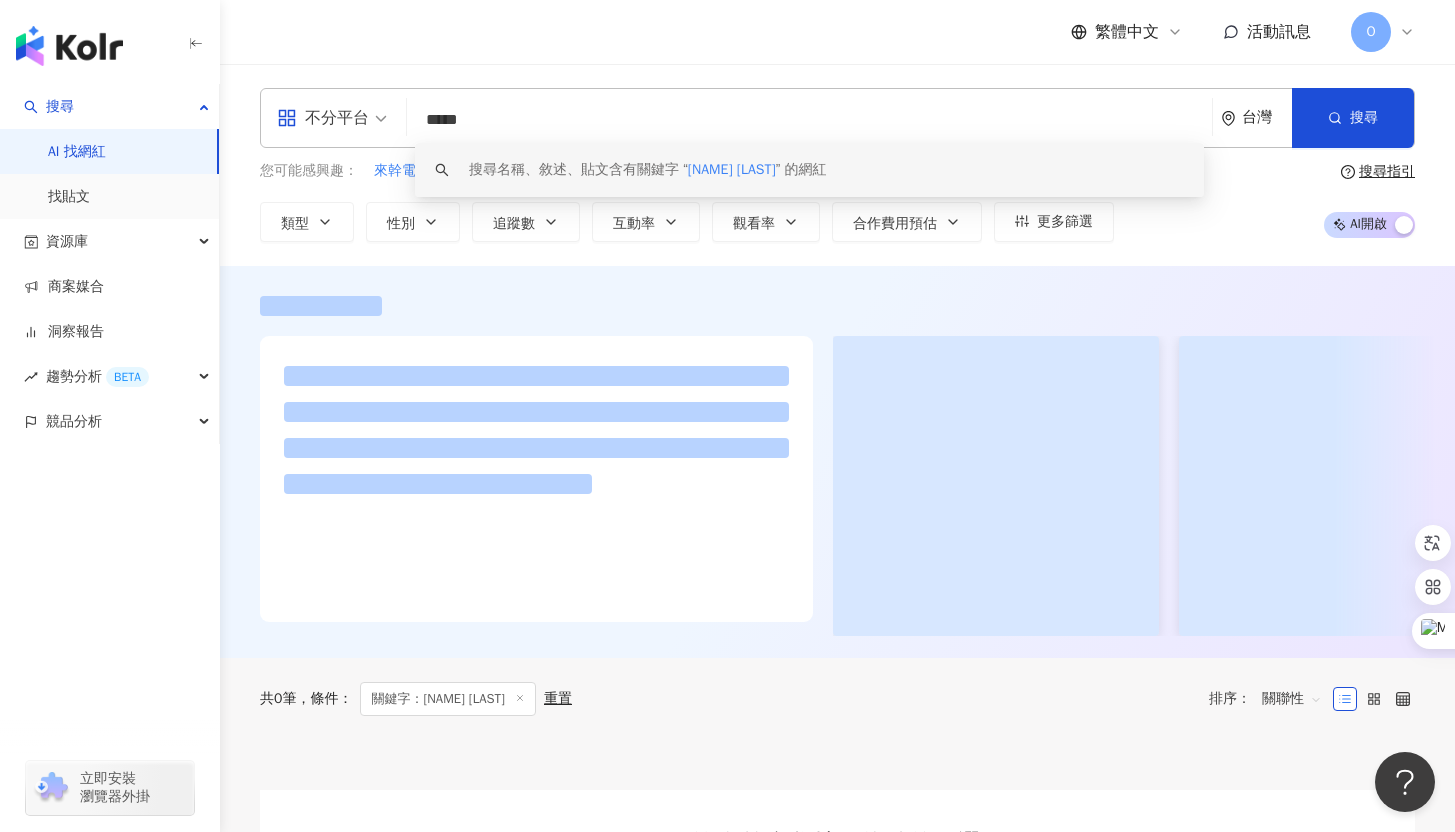 click on "*****" at bounding box center [809, 120] 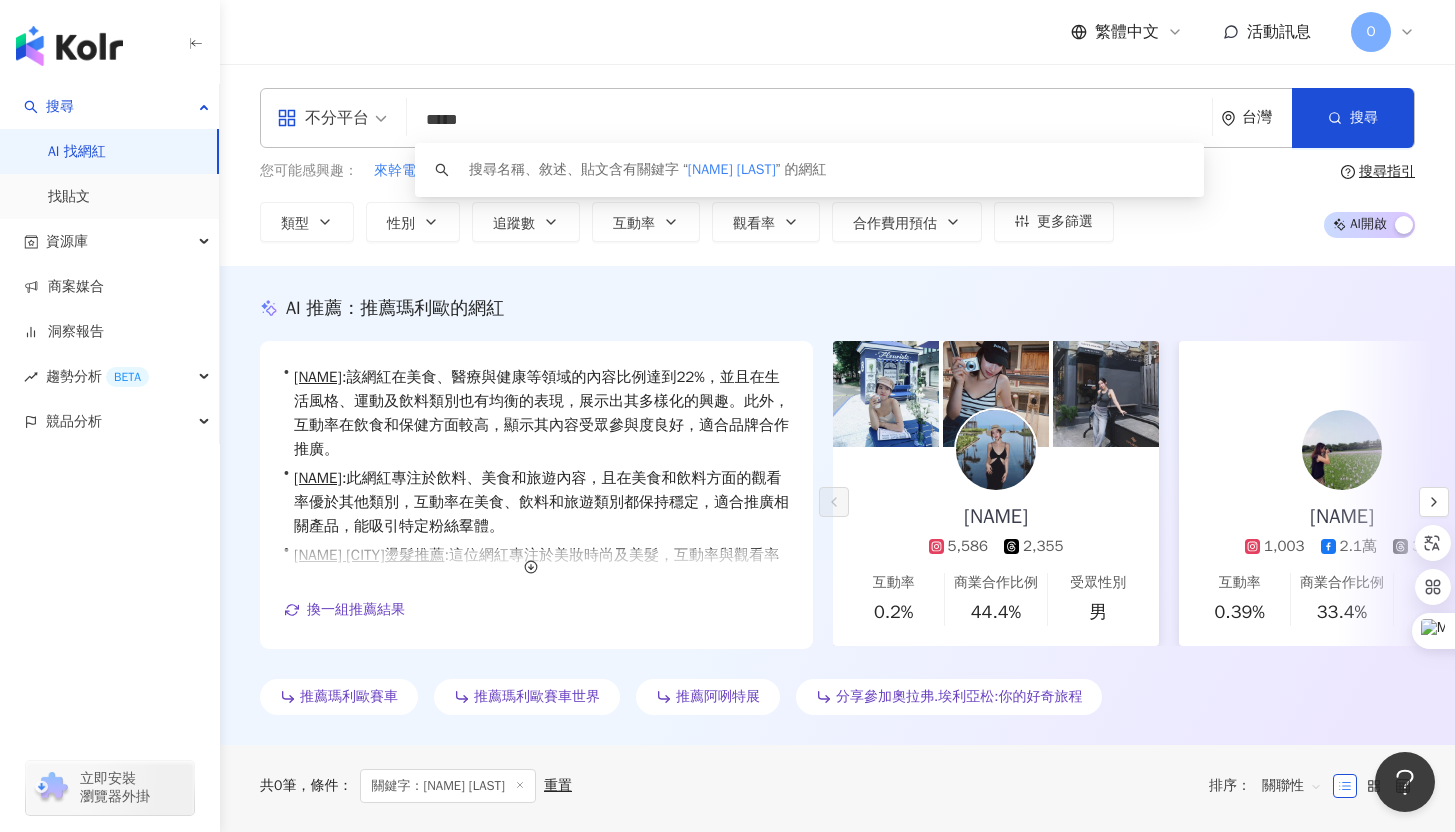 type on "*****" 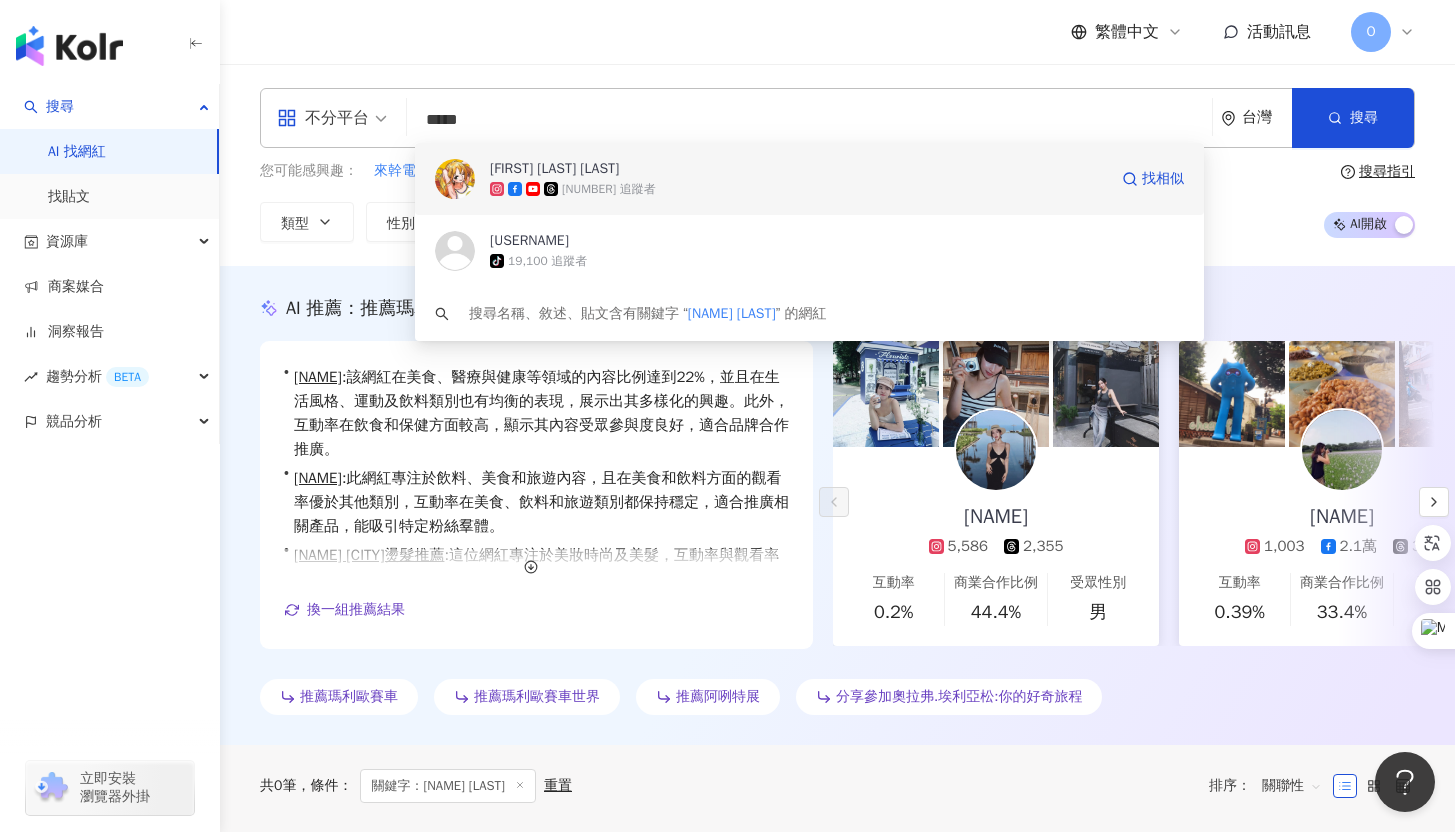 click on "阿部瑪利亞 Maria Abe" at bounding box center [554, 169] 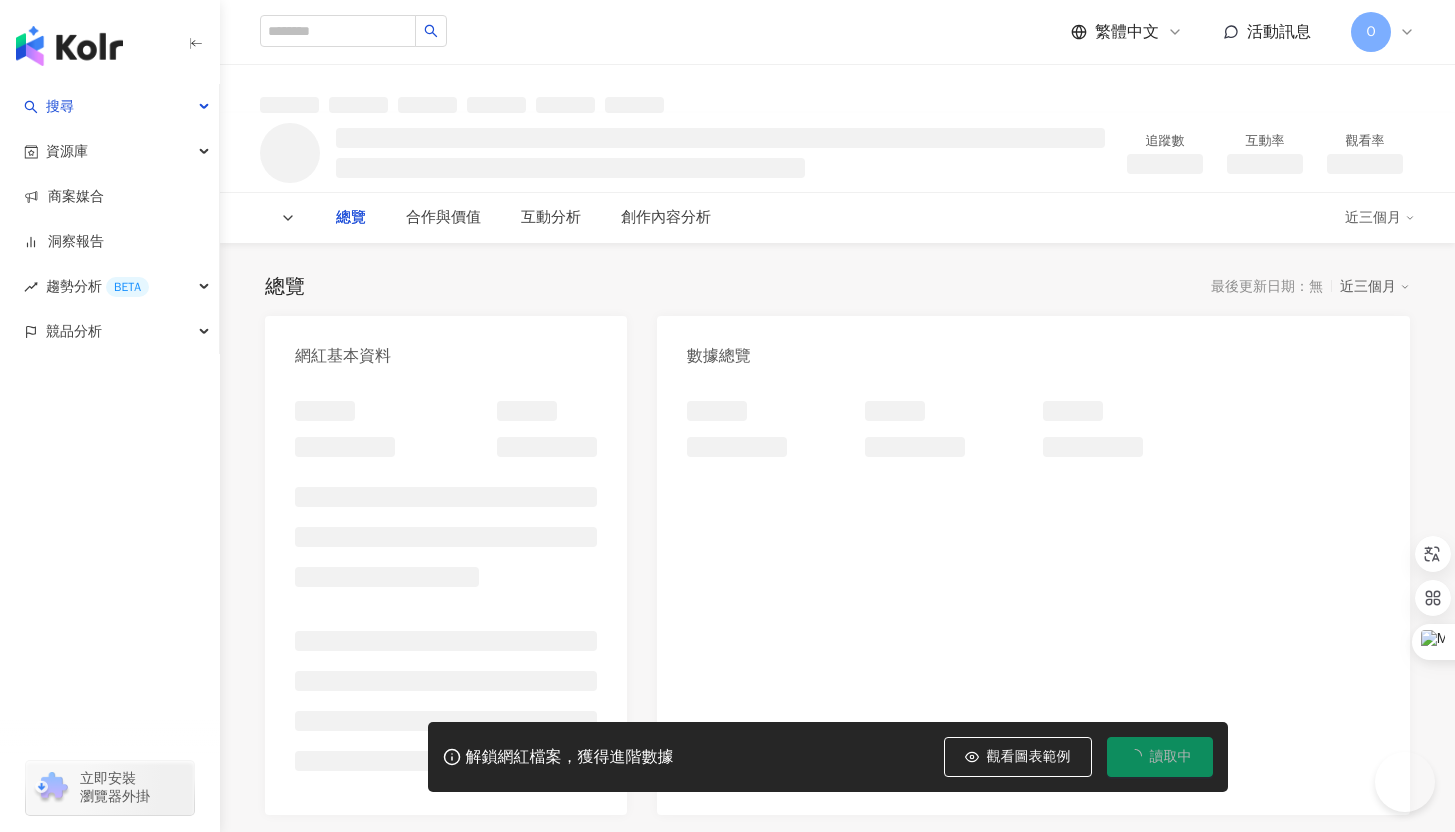 scroll, scrollTop: 0, scrollLeft: 0, axis: both 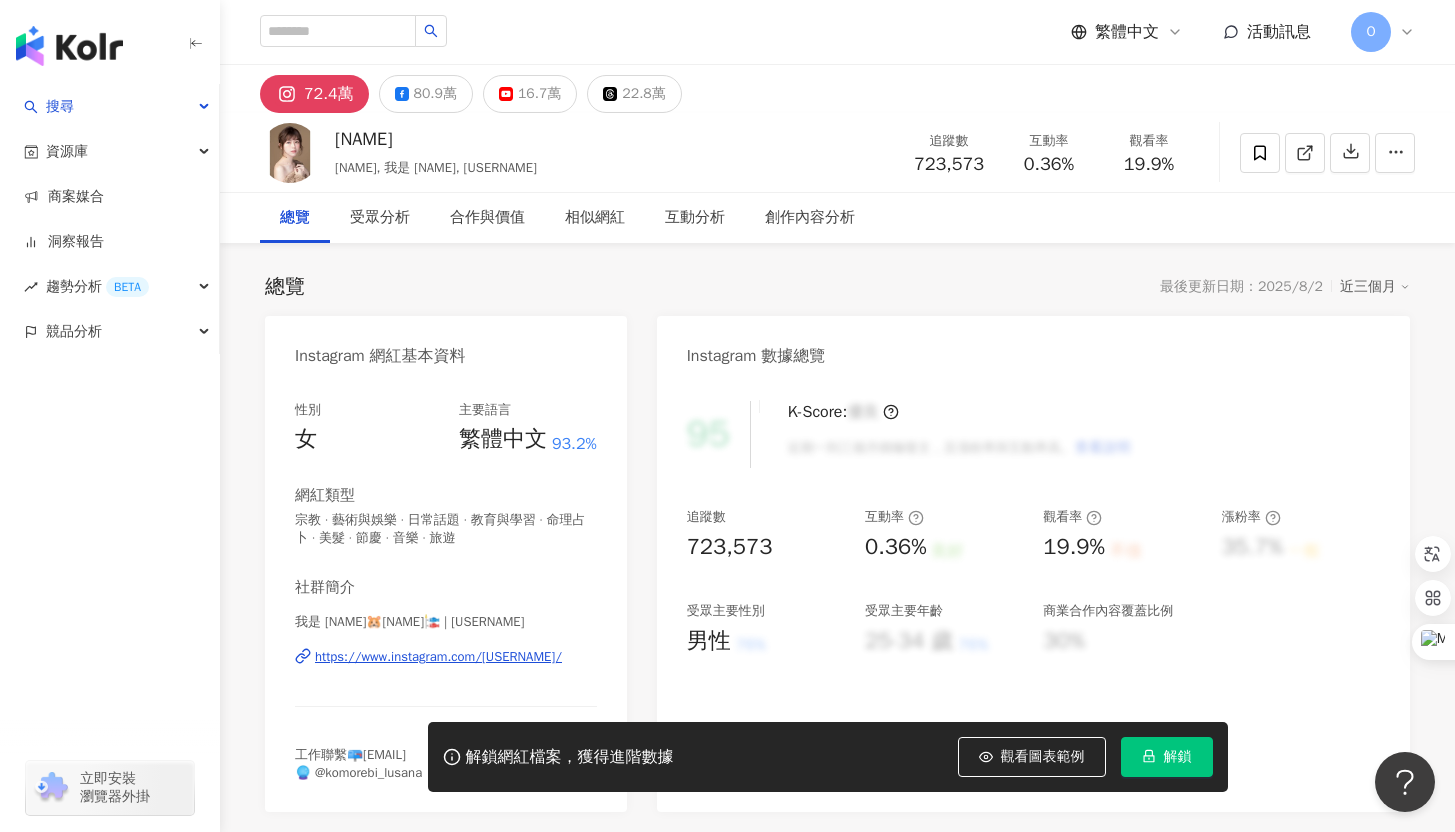 click on "https://www.instagram.com/alephant_0427/" at bounding box center (438, 657) 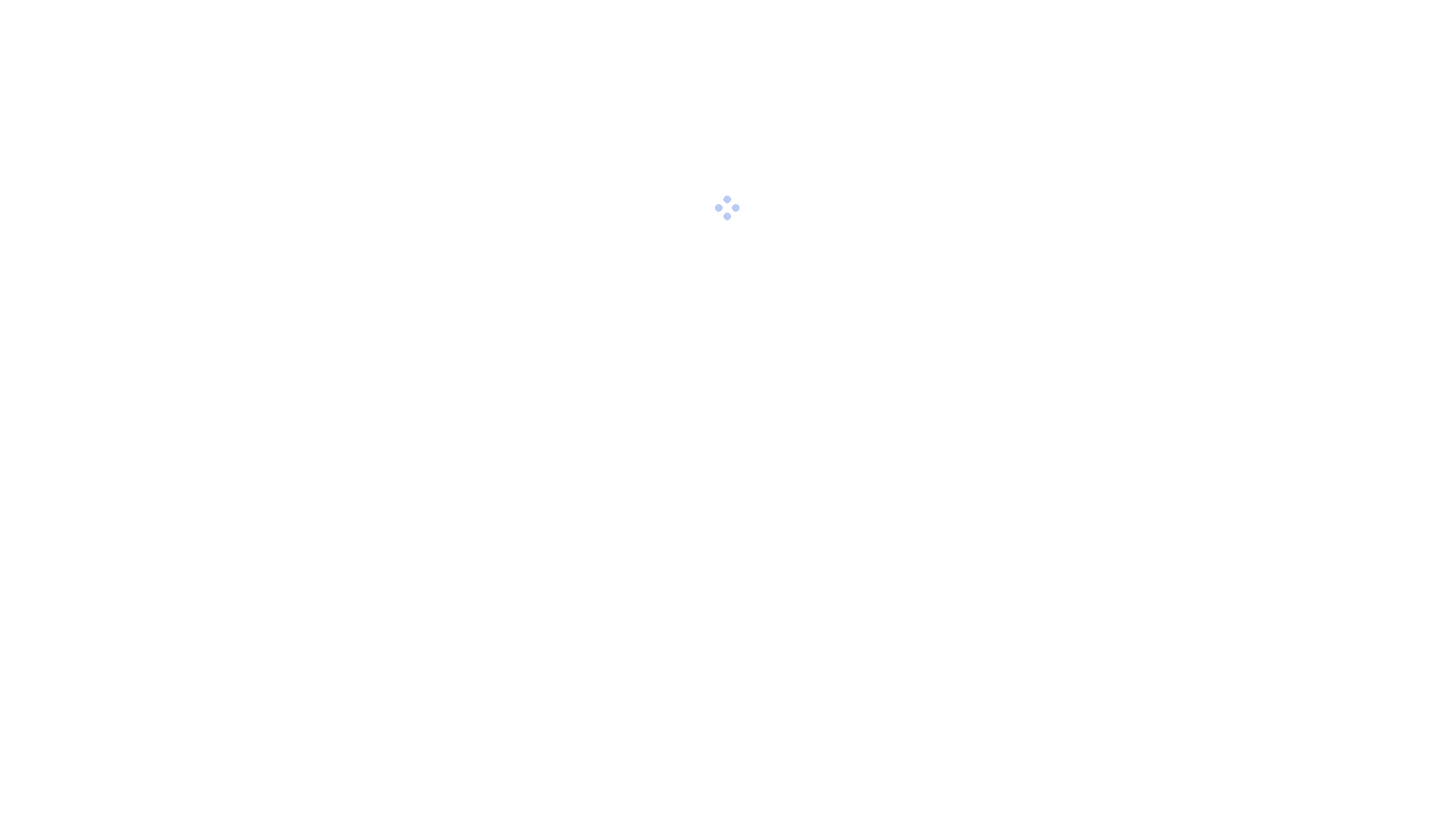 scroll, scrollTop: 0, scrollLeft: 0, axis: both 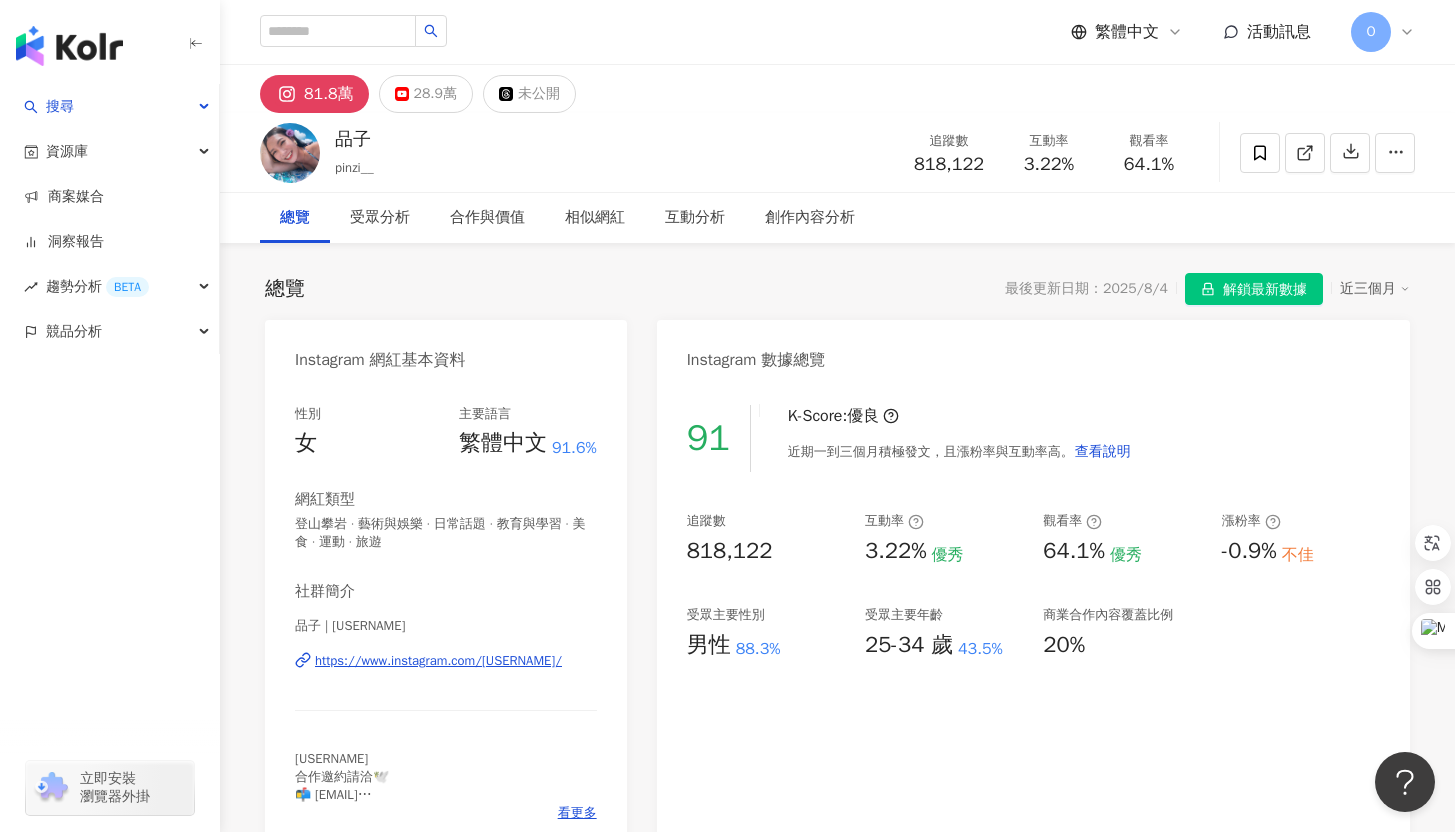 click on "總覽 最後更新日期：2025/8/4 解鎖最新數據 近三個月" at bounding box center [837, 289] 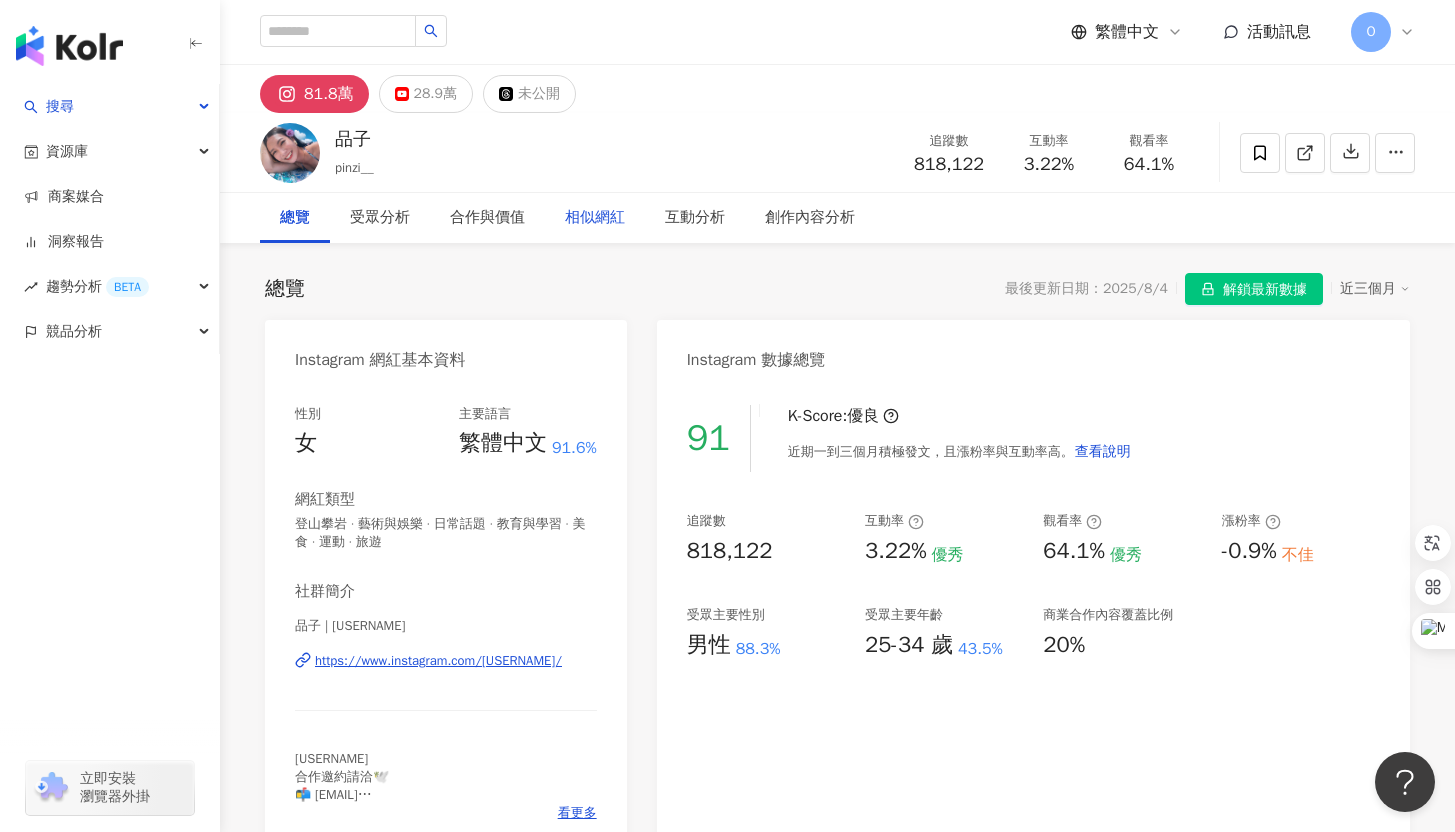 click on "相似網紅" at bounding box center (595, 218) 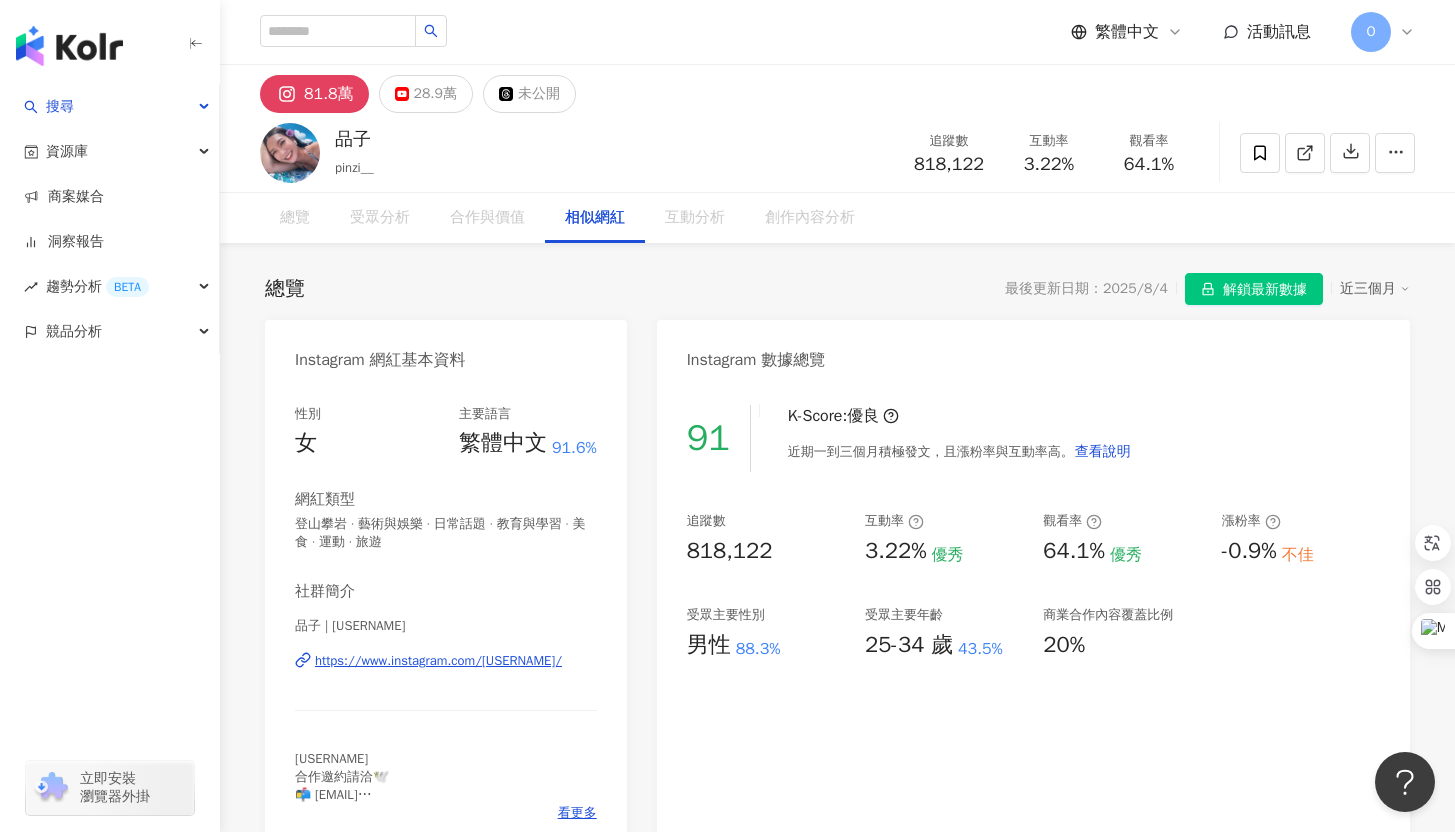 scroll, scrollTop: 3156, scrollLeft: 0, axis: vertical 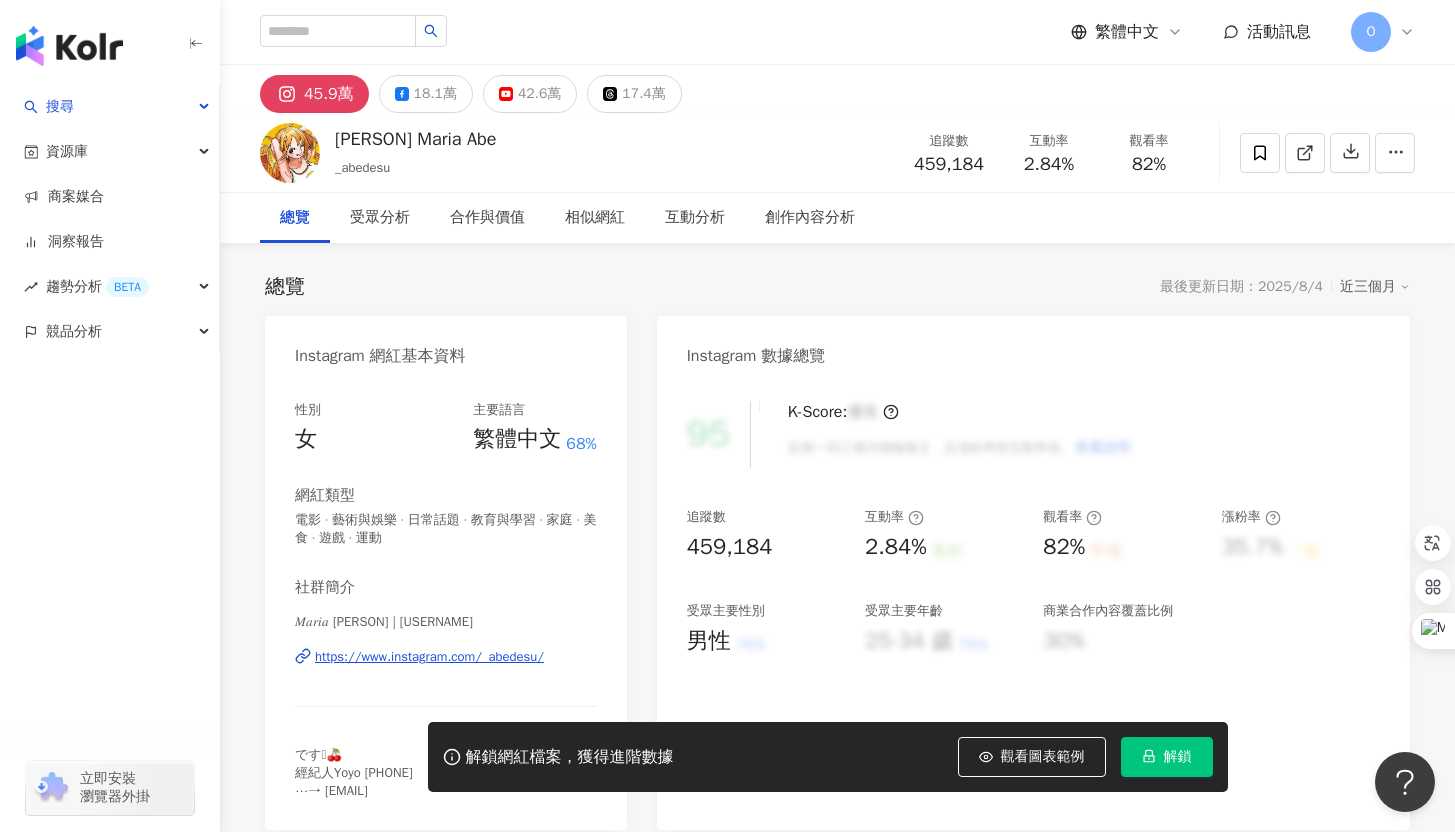 click 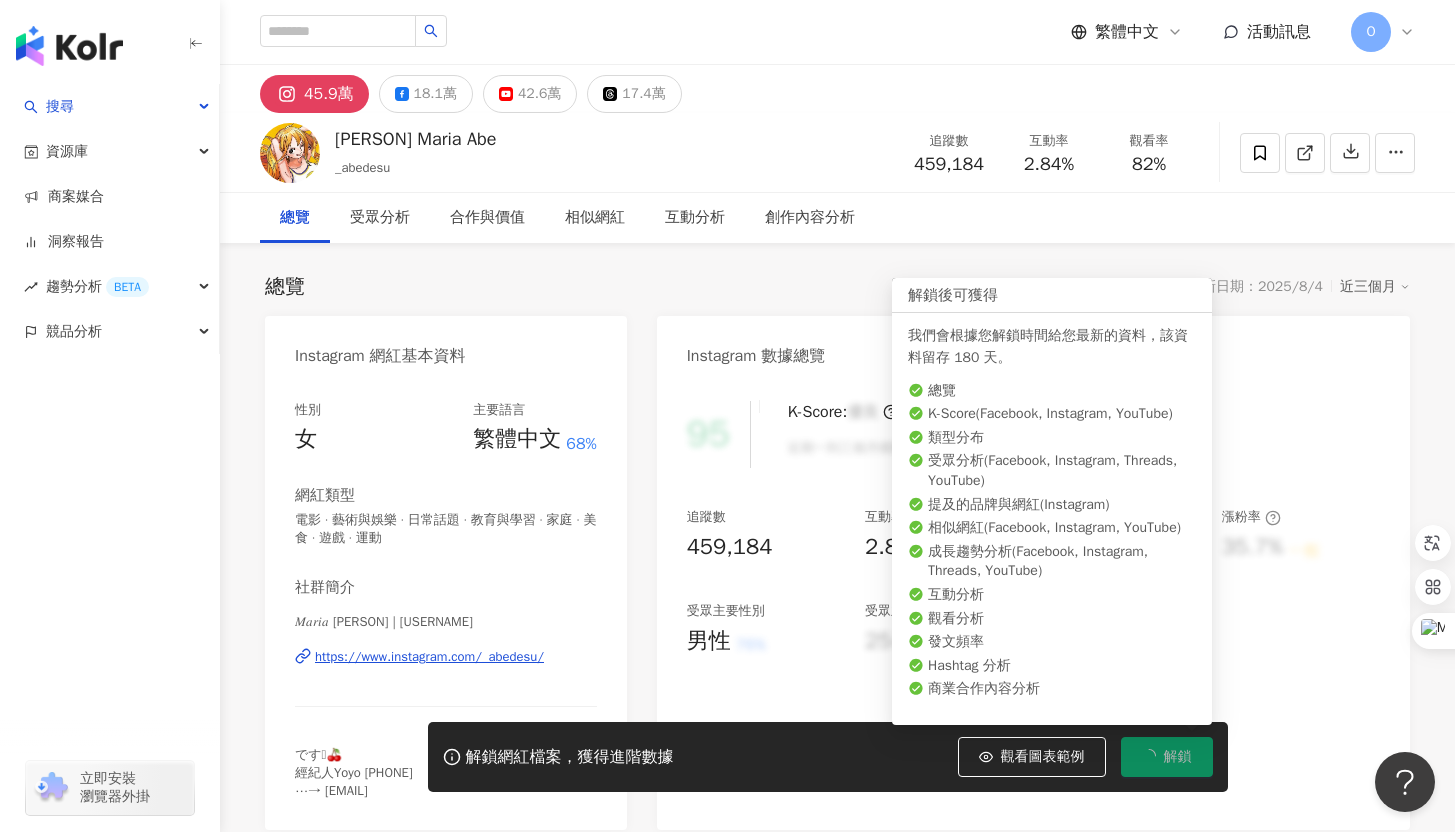 click 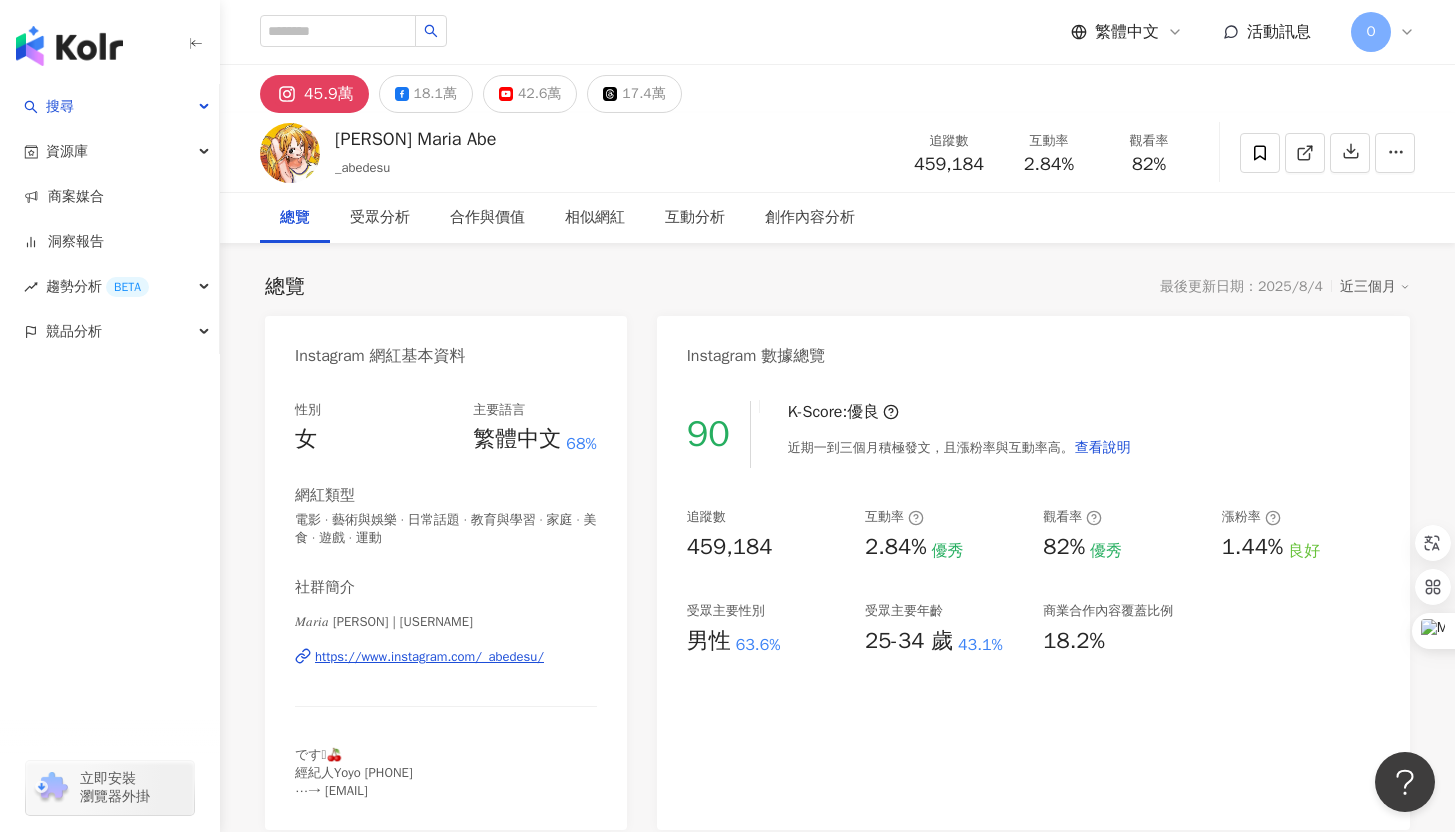 click on "阿部瑪利亞 Maria Abe" at bounding box center [415, 139] 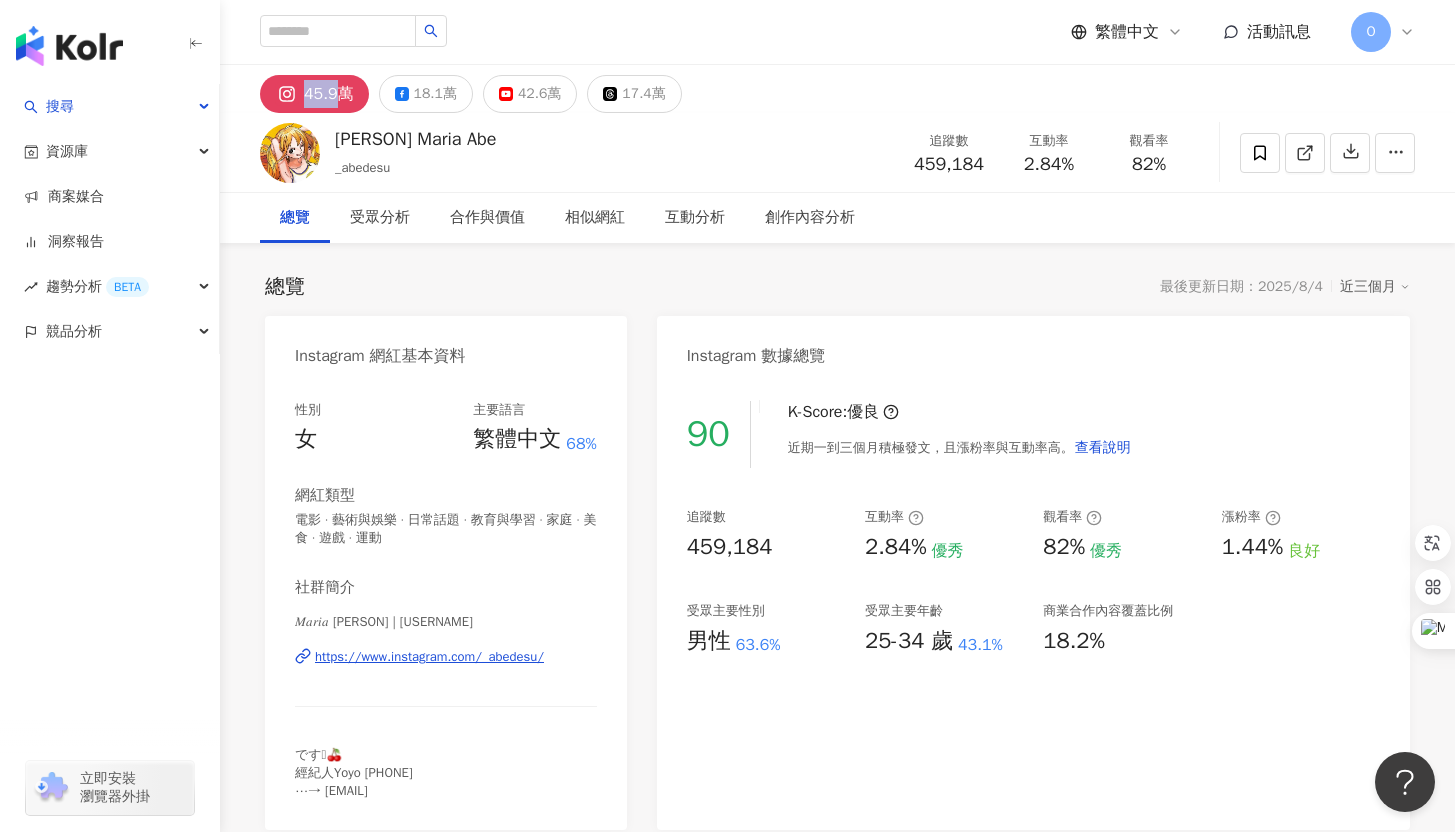 click on "https://www.instagram.com/_abedesu/" at bounding box center [429, 657] 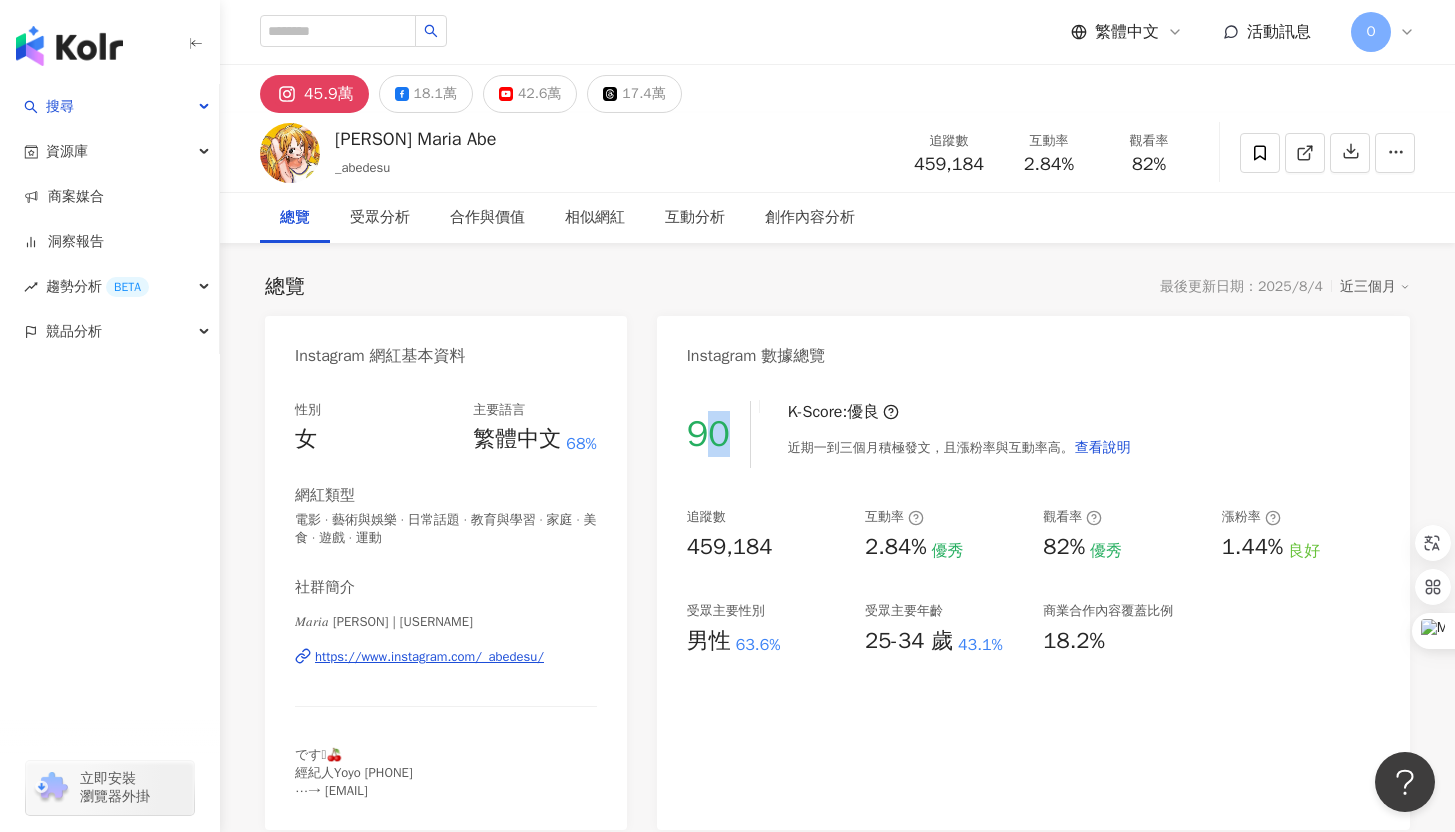 drag, startPoint x: 697, startPoint y: 438, endPoint x: 750, endPoint y: 435, distance: 53.08484 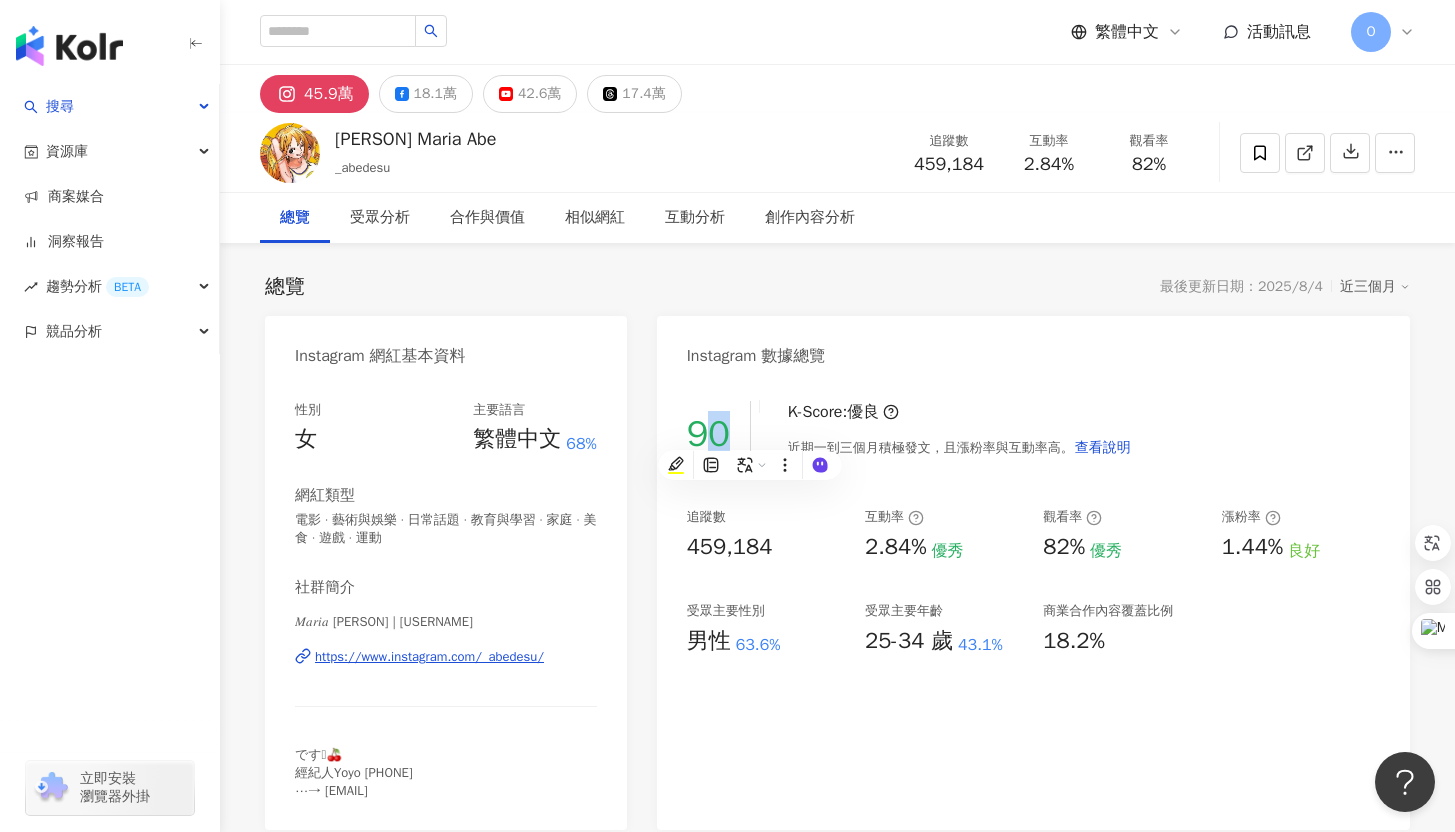 click on "90 K-Score :   優良 近期一到三個月積極發文，且漲粉率與互動率高。 查看說明" at bounding box center (1033, 434) 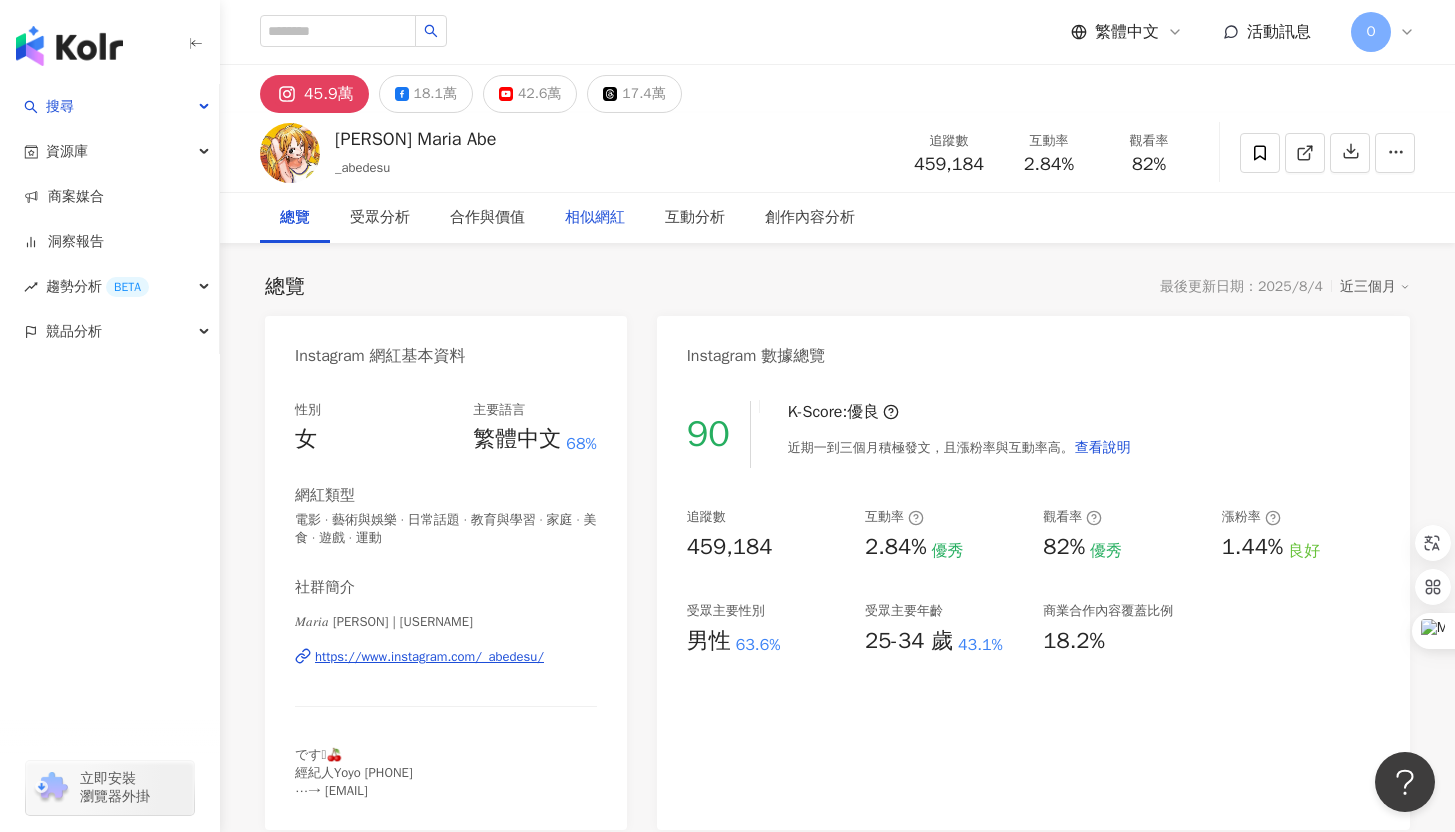 click on "相似網紅" at bounding box center [595, 218] 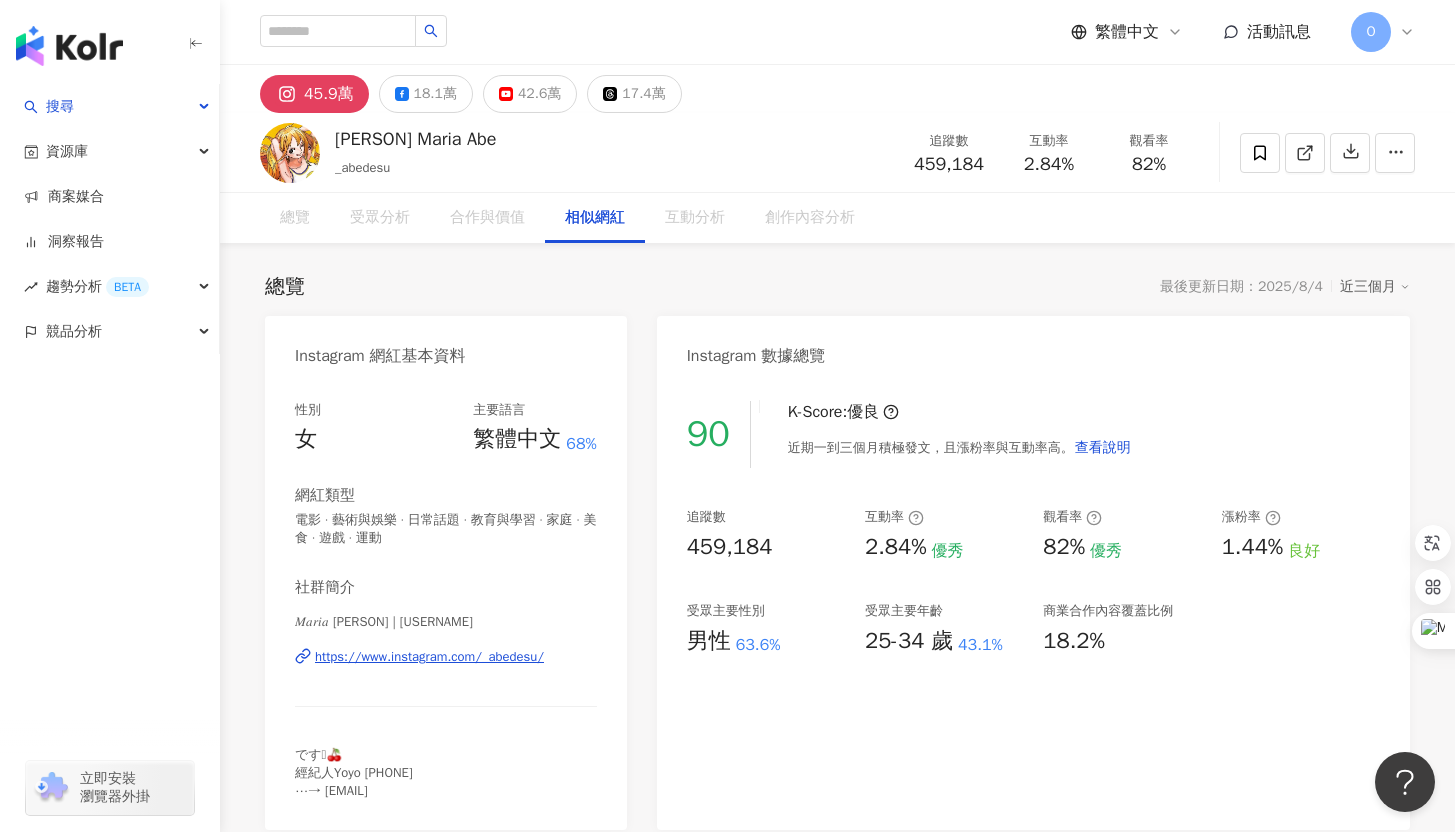 scroll, scrollTop: 3263, scrollLeft: 0, axis: vertical 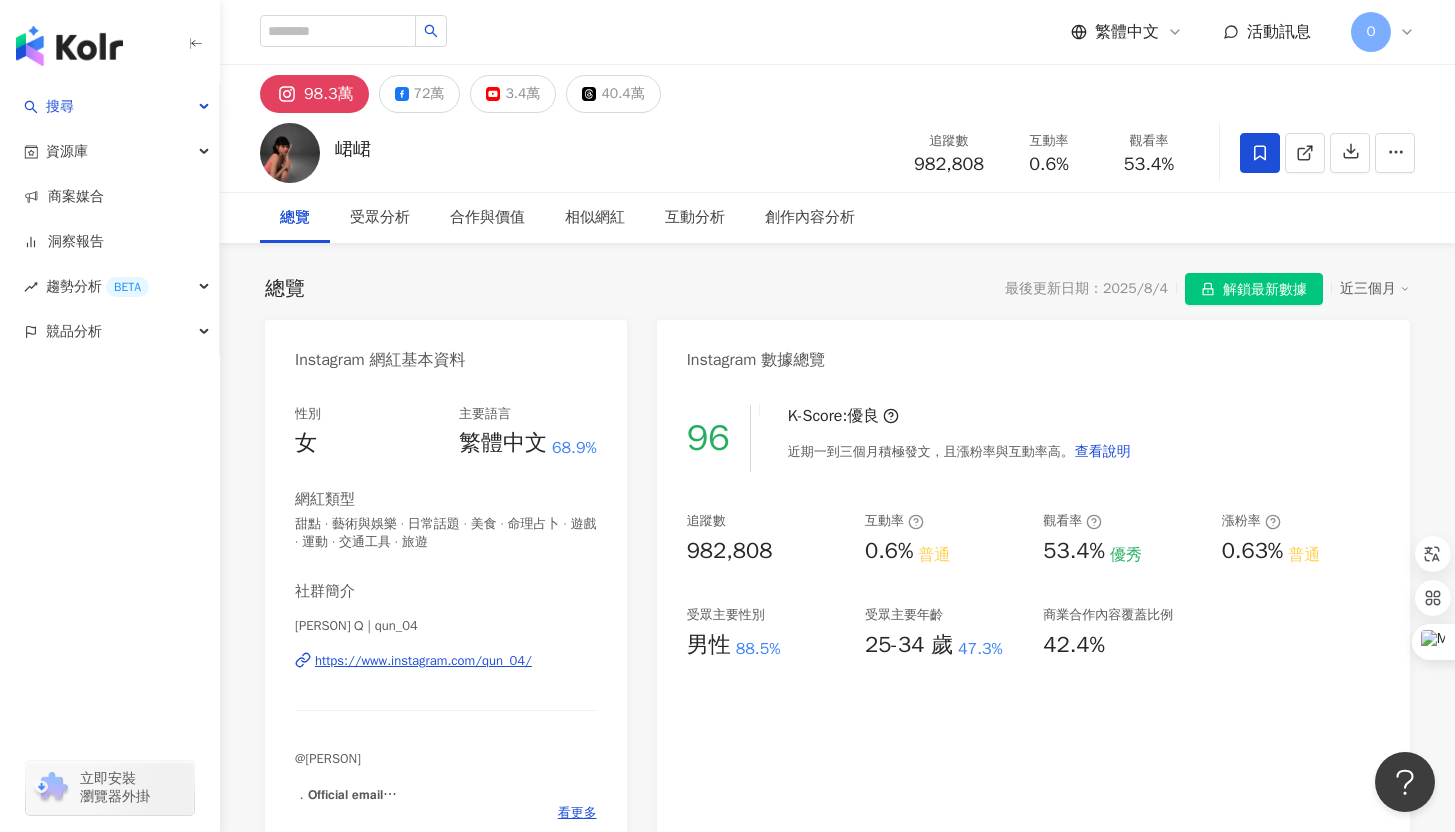 click on "https://www.instagram.com/qun_04/" at bounding box center [423, 661] 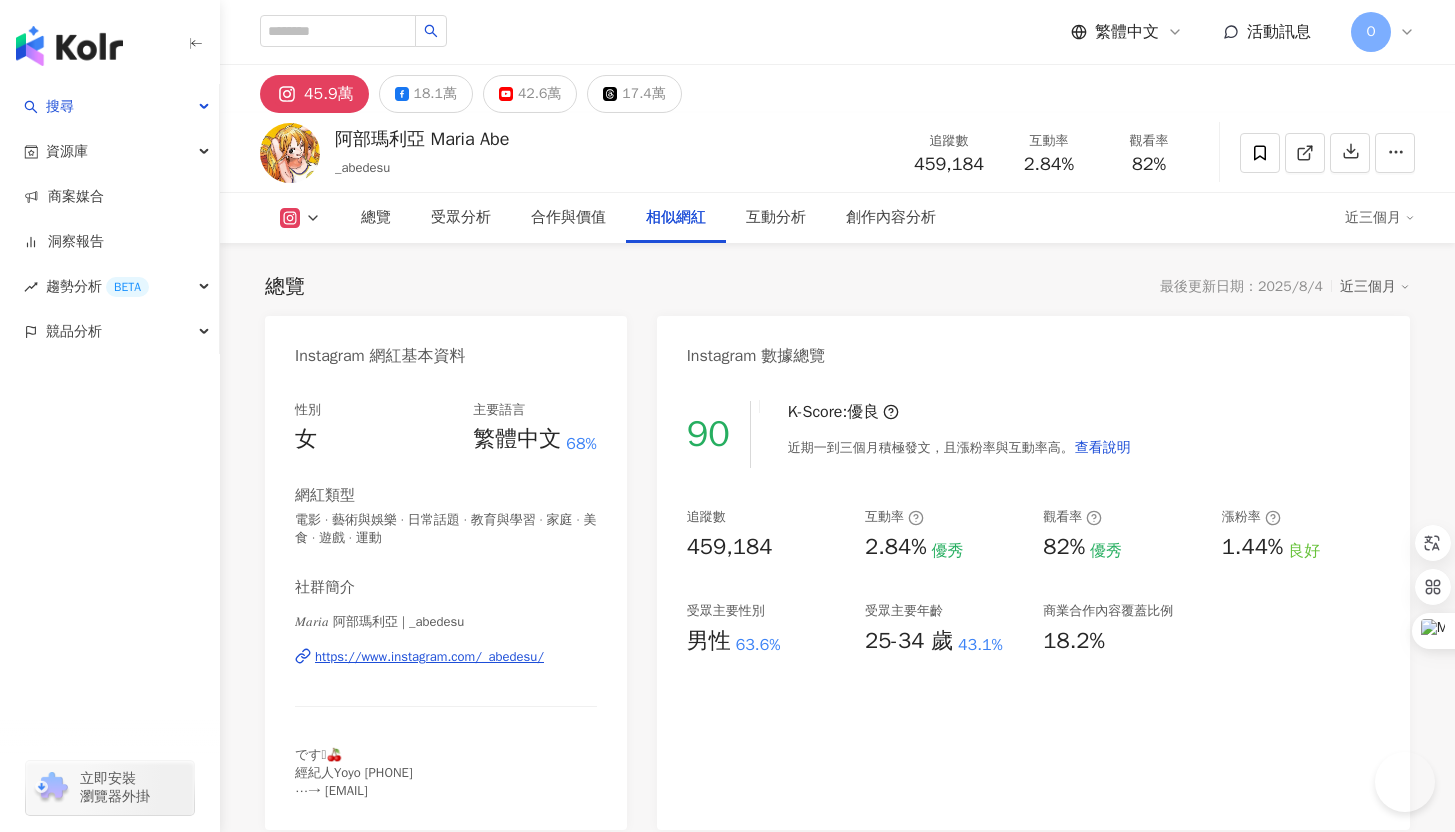 scroll, scrollTop: 3212, scrollLeft: 0, axis: vertical 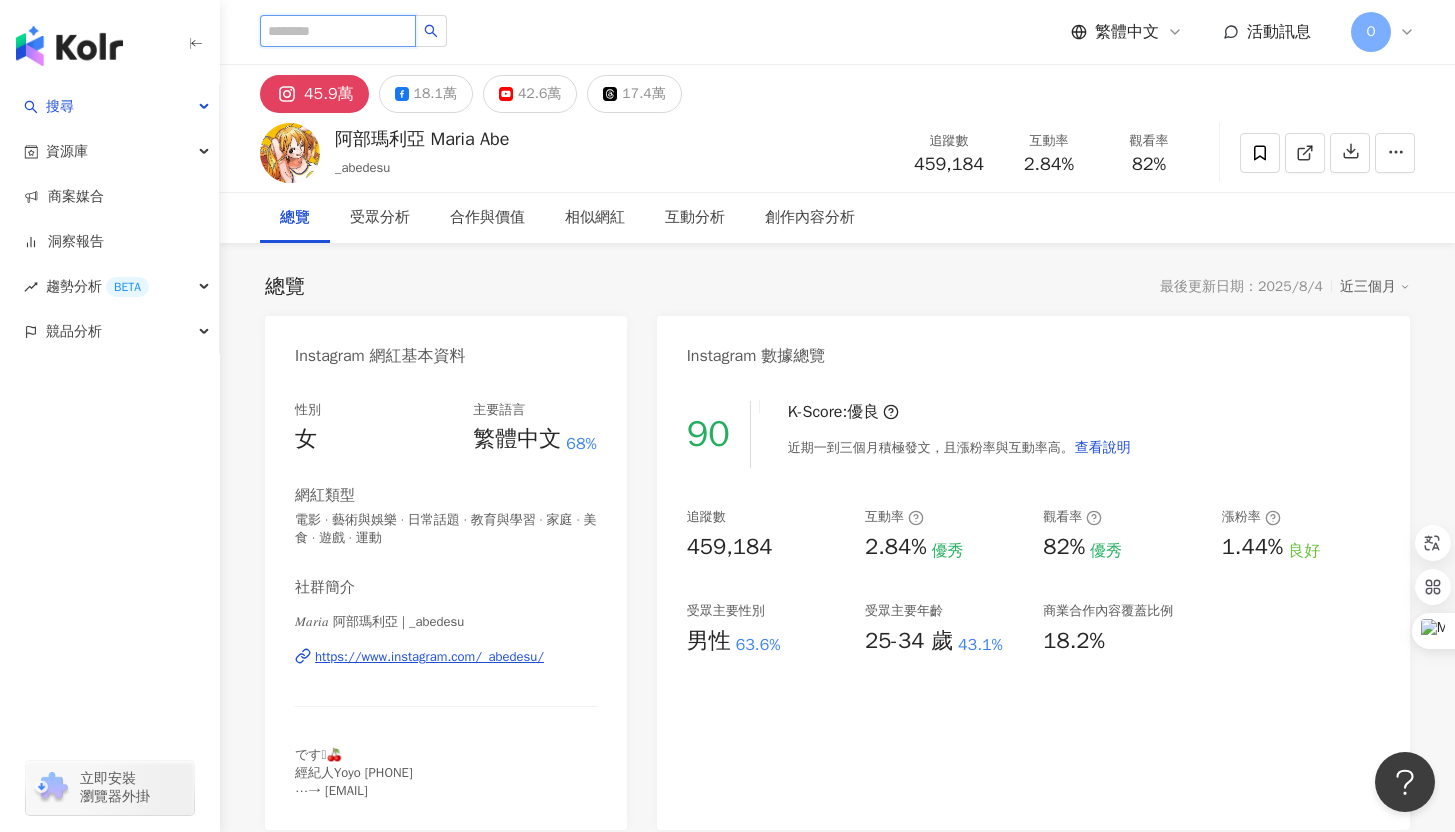 click at bounding box center (338, 31) 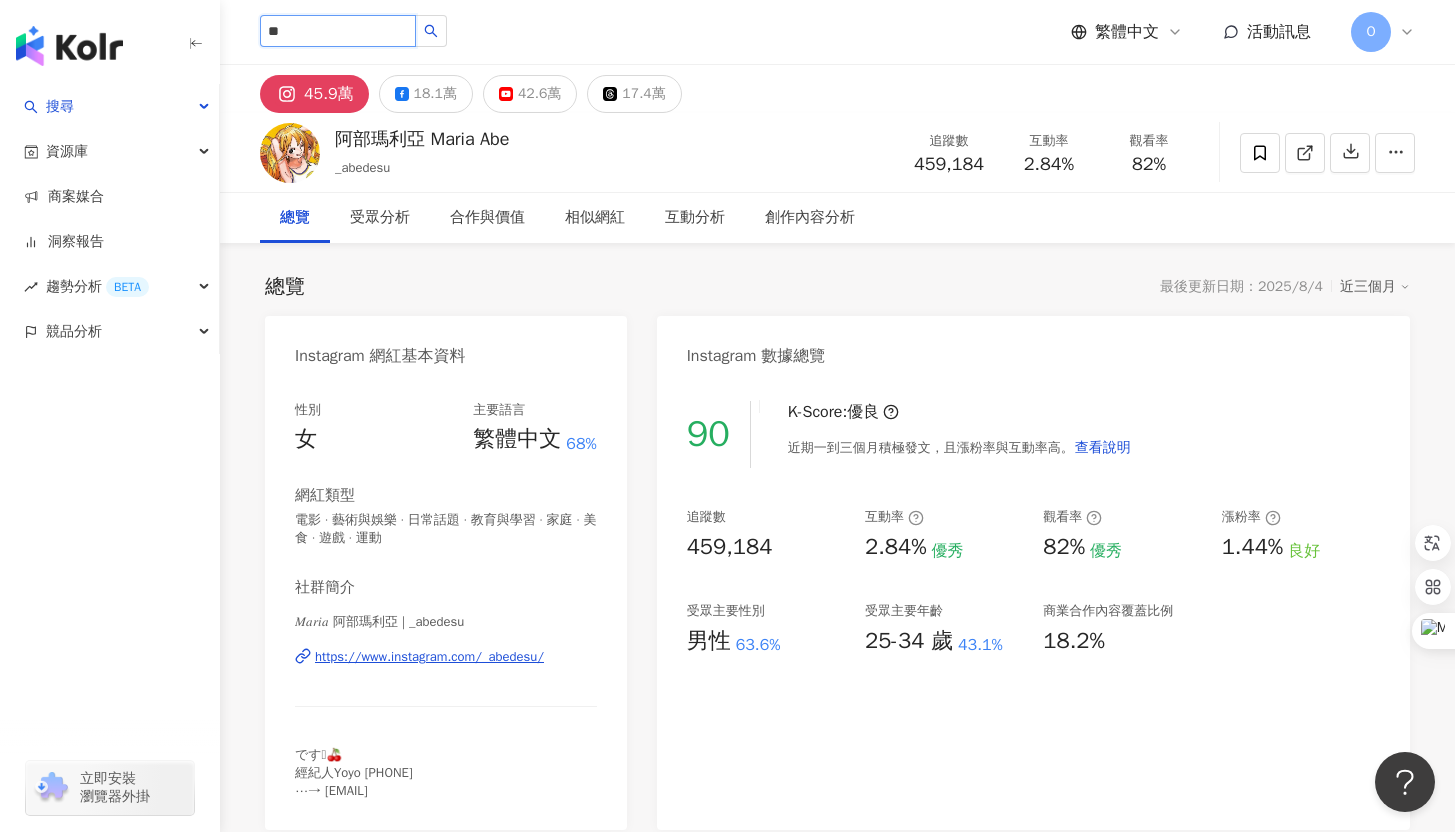 type on "**" 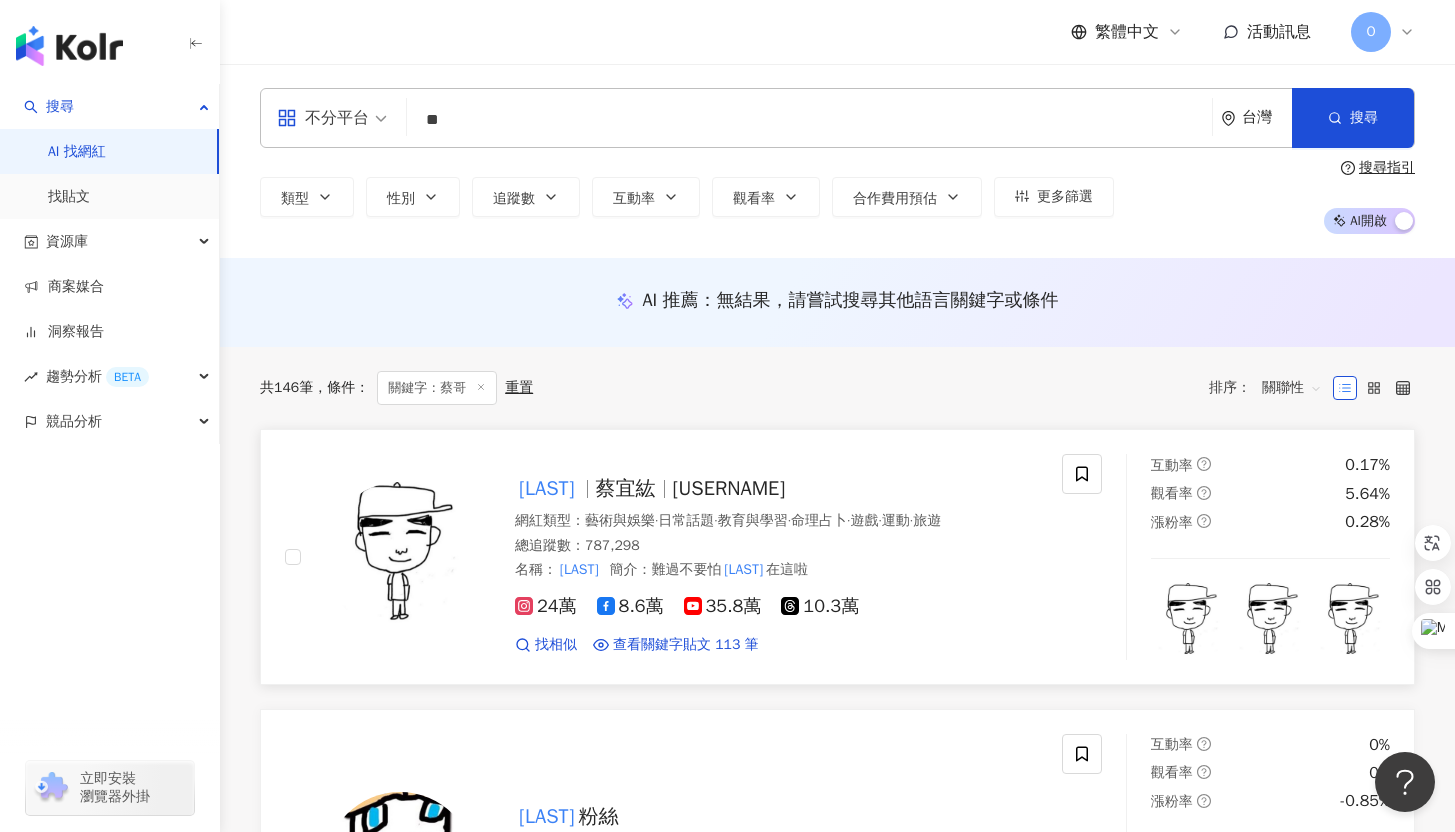 click on "tsaibrotherderboofan" at bounding box center (729, 488) 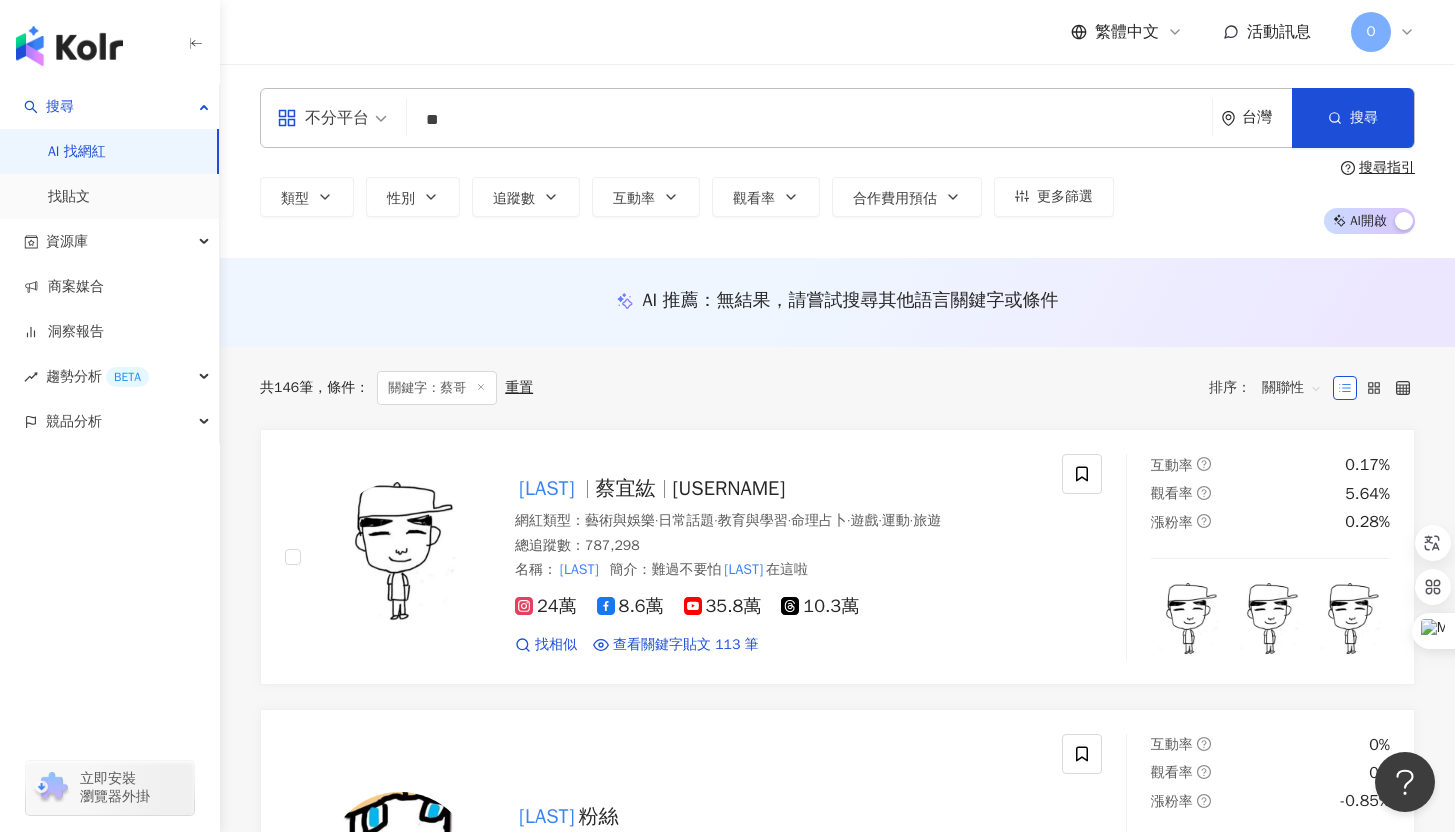 scroll, scrollTop: 1, scrollLeft: 0, axis: vertical 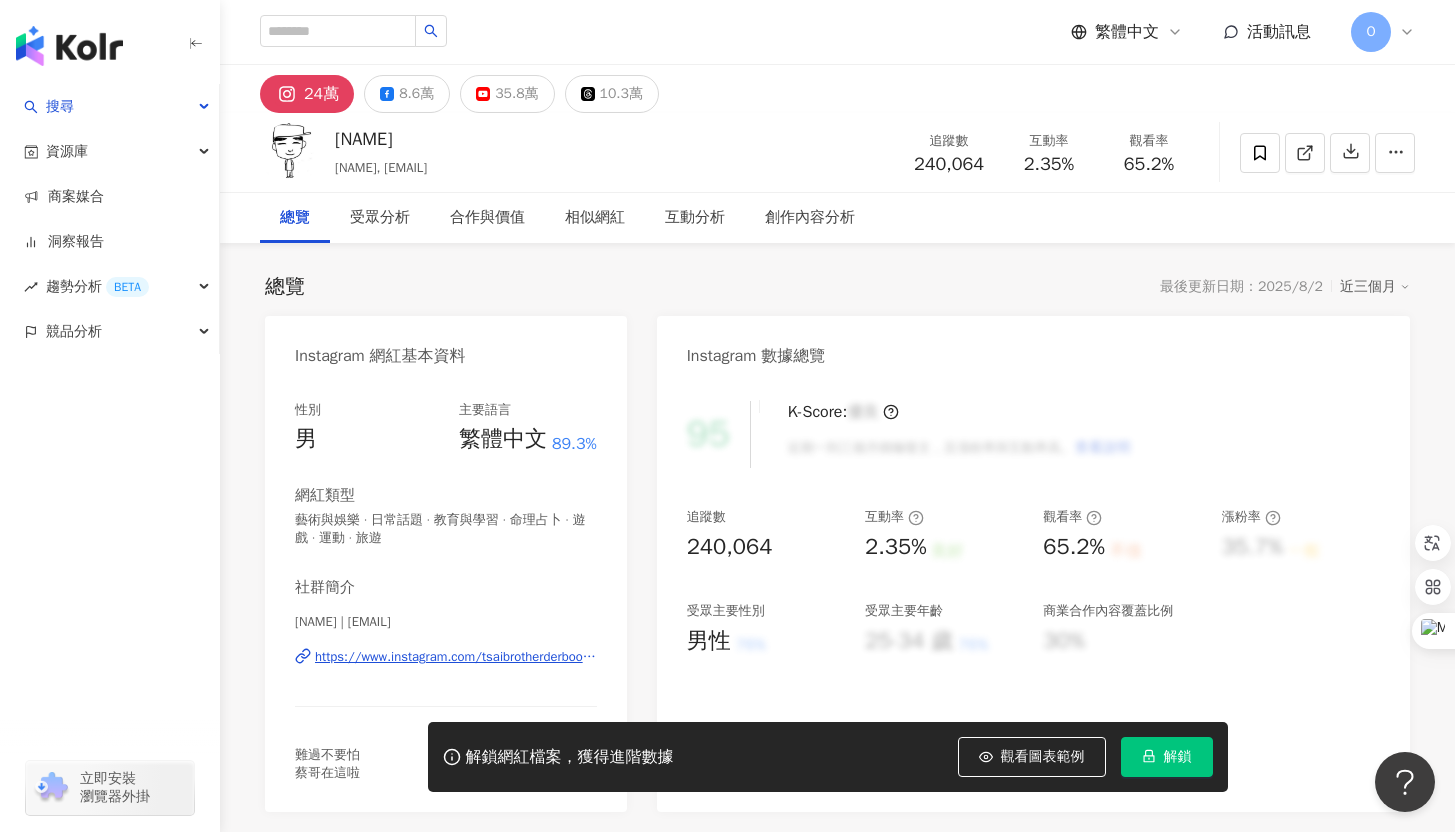 click 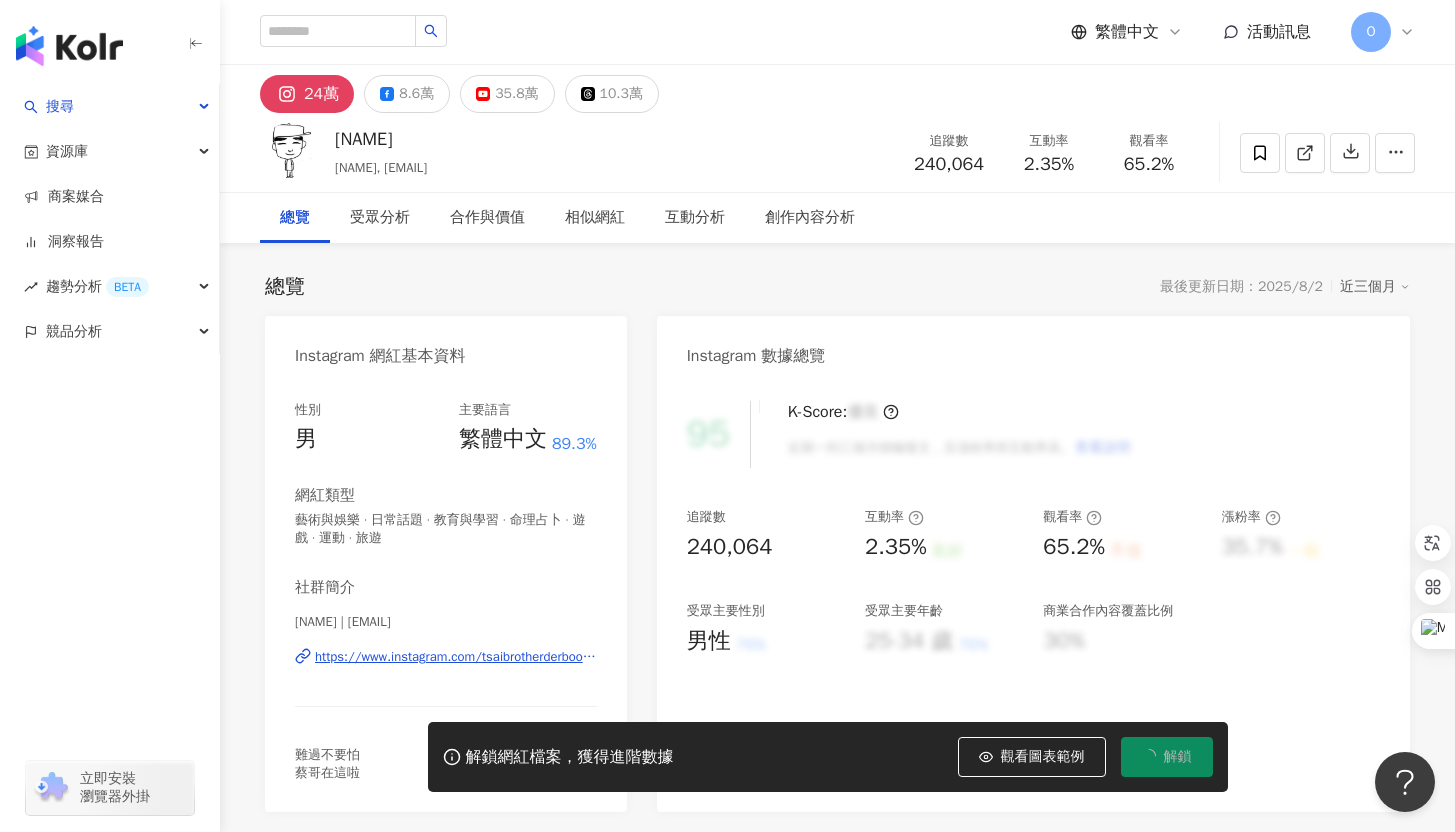 click on "總覽 最後更新日期：2025/8/2 近三個月 Instagram 網紅基本資料 性別   男 主要語言   繁體中文 89.3% 網紅類型 藝術與娛樂 · 日常話題 · 教育與學習 · 命理占卜 · 遊戲 · 運動 · 旅遊 社群簡介 蔡哥 | tsaibrotherderboofan https://www.instagram.com/tsaibrotherderboofan/ 難過不要怕
蔡哥在這啦 Instagram 數據總覽 95 K-Score :   優良 近期一到三個月積極發文，且漲粉率與互動率高。 查看說明 追蹤數   240,064 互動率   2.35% 良好 觀看率   65.2% 不佳 漲粉率   35.7% 一般 受眾主要性別   男性 76% 受眾主要年齡   25-34 歲 76% 商業合作內容覆蓋比例   30% AI Instagram 成效等級三大指標 互動率 2.35% 良好 同等級網紅的互動率中位數為  0.19% 觀看率 65.2% 不佳 同等級網紅的觀看率中位數為  35.5% 漲粉率 35.7% 一般 同等級網紅的漲粉率中位數為  0.8% 成效等級 ： 優秀 良好 普通 不佳 Instagram 成長趨勢分析 追蹤數   240,064" at bounding box center [837, 1036] 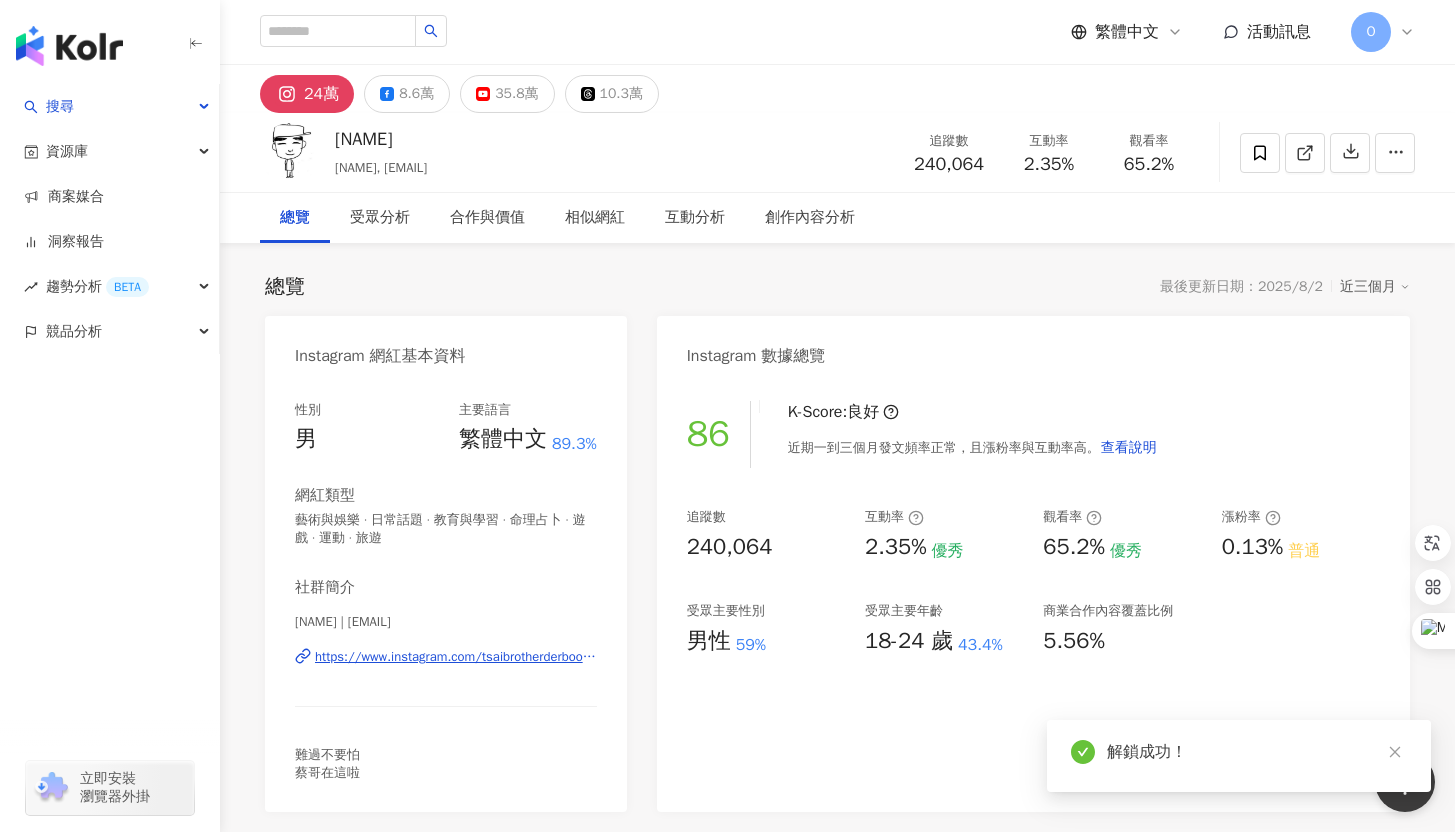 click on "總覽 最後更新日期：2025/8/2 近三個月" at bounding box center (837, 287) 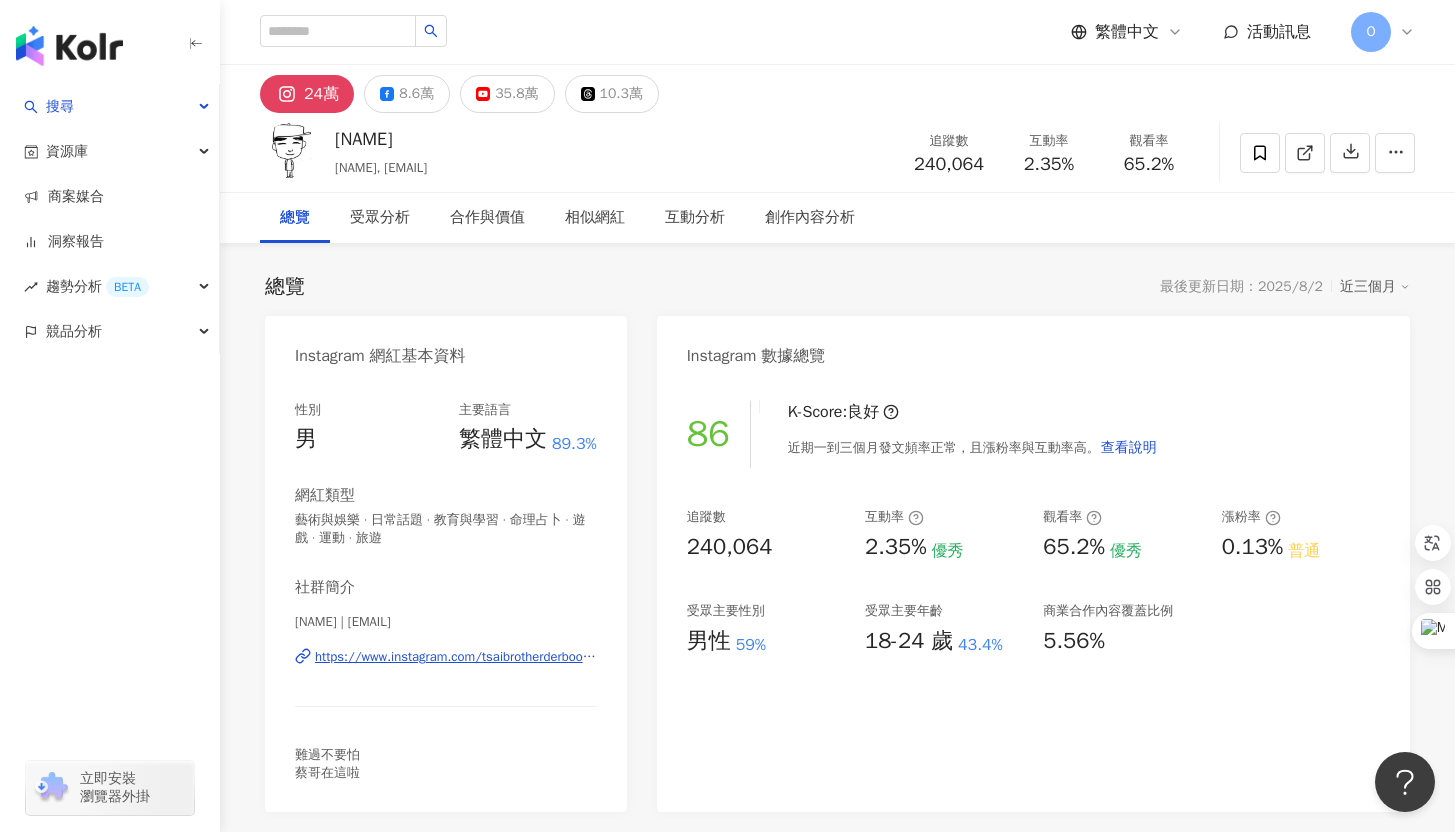 click on "https://www.instagram.com/tsaibrotherderboofan/" at bounding box center (456, 657) 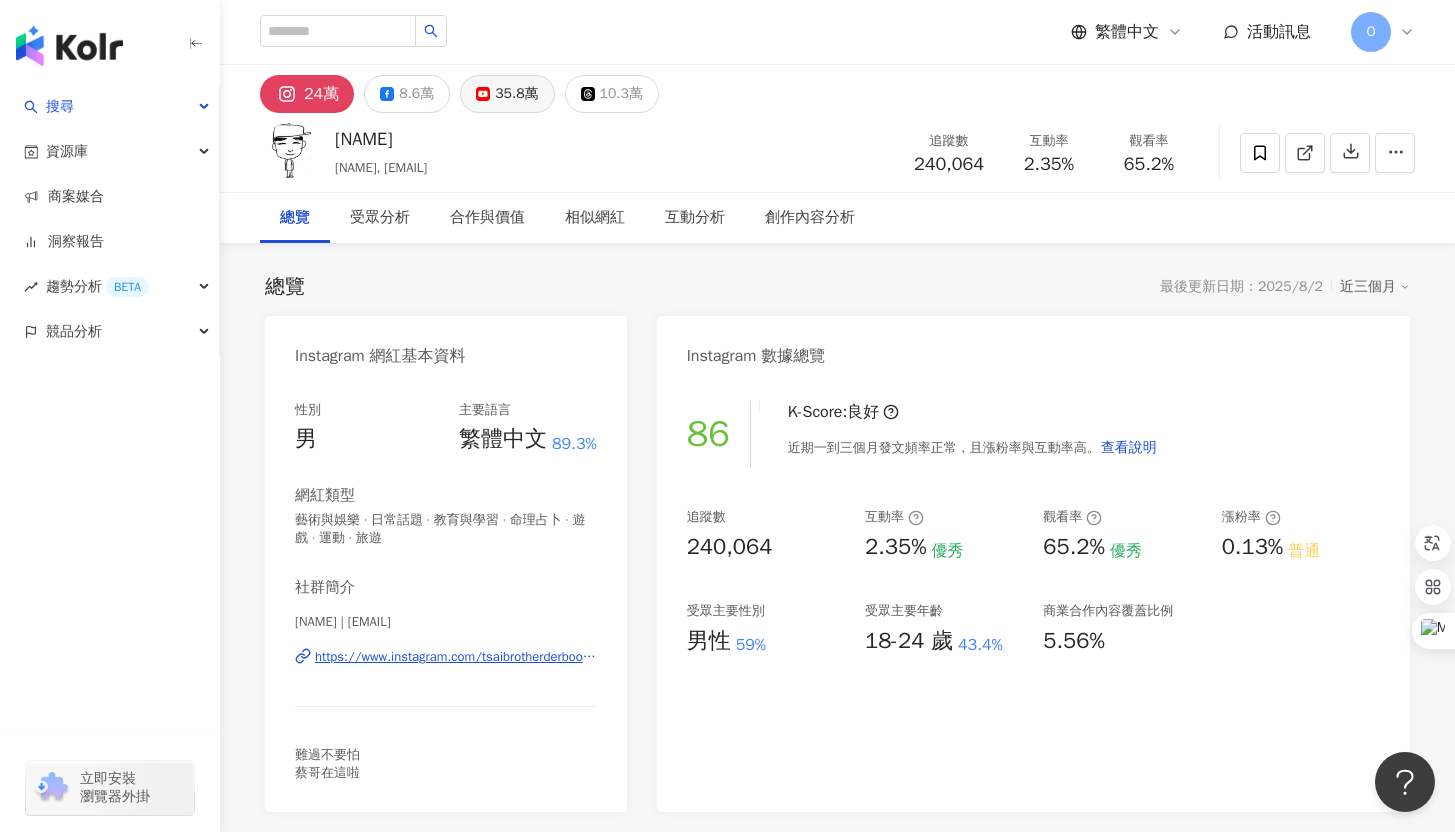 click on "35.8萬" at bounding box center [507, 94] 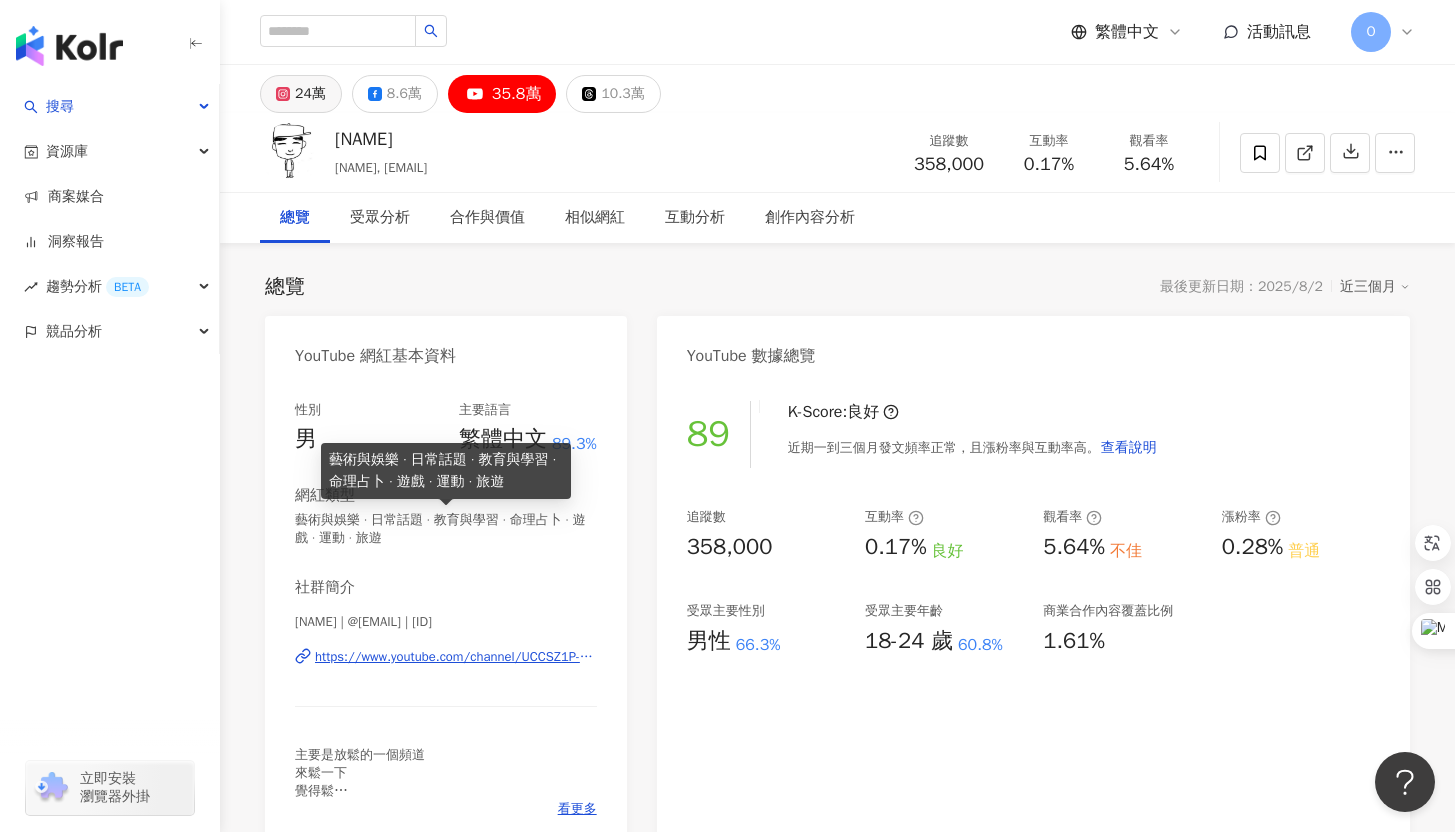 click on "24萬" at bounding box center [310, 94] 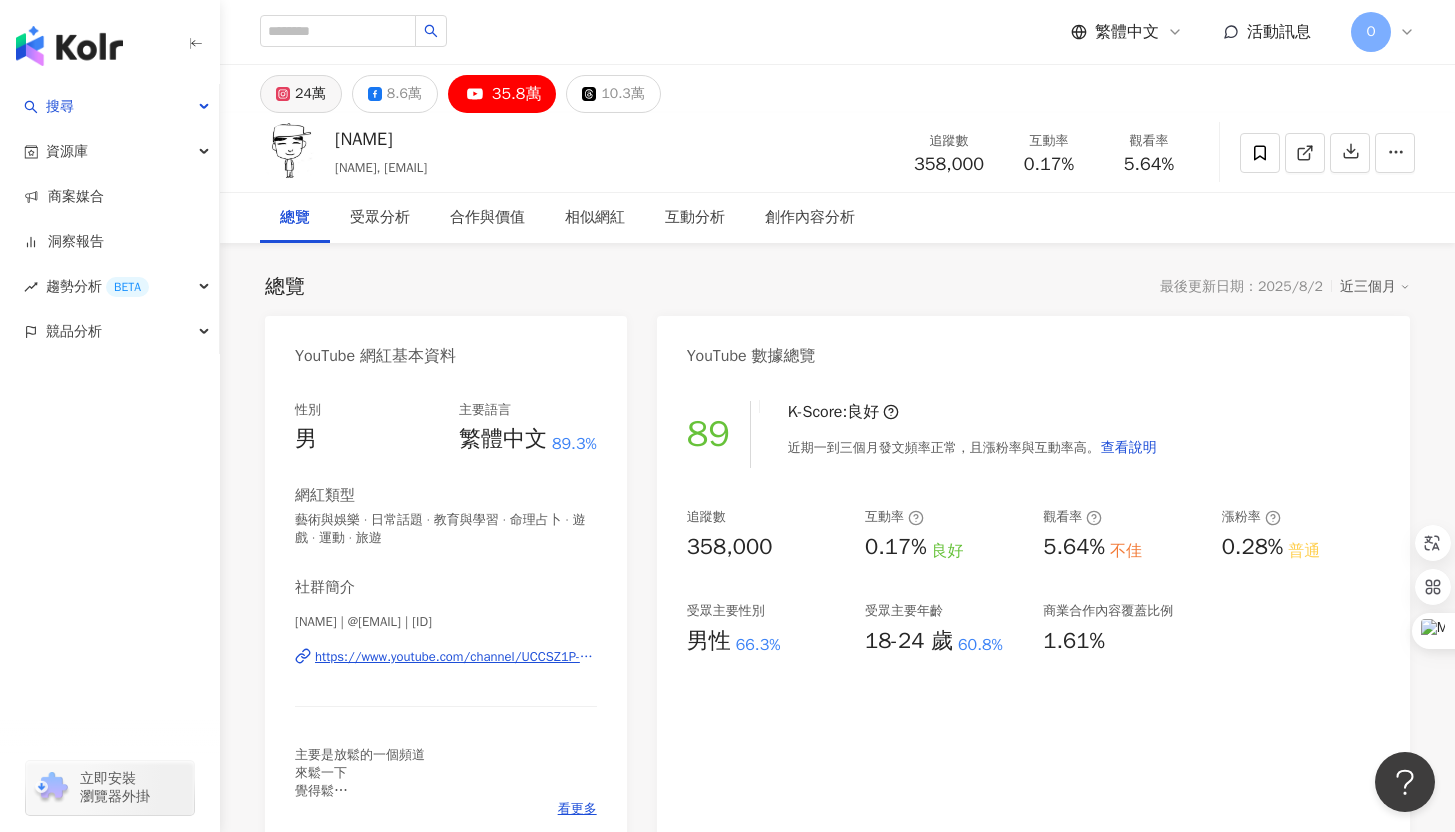 click on "24萬" at bounding box center (301, 94) 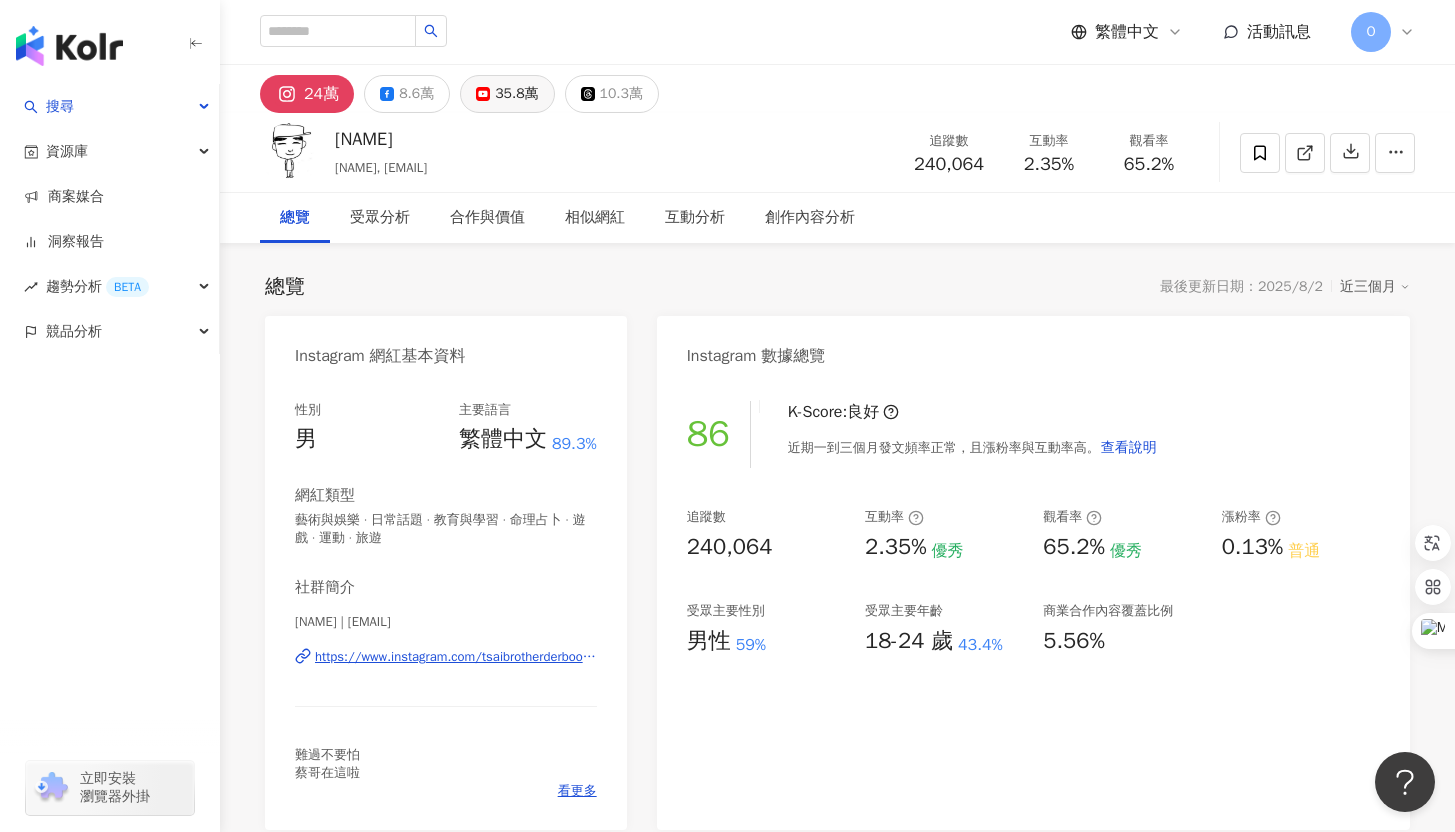 click on "35.8萬" at bounding box center [507, 94] 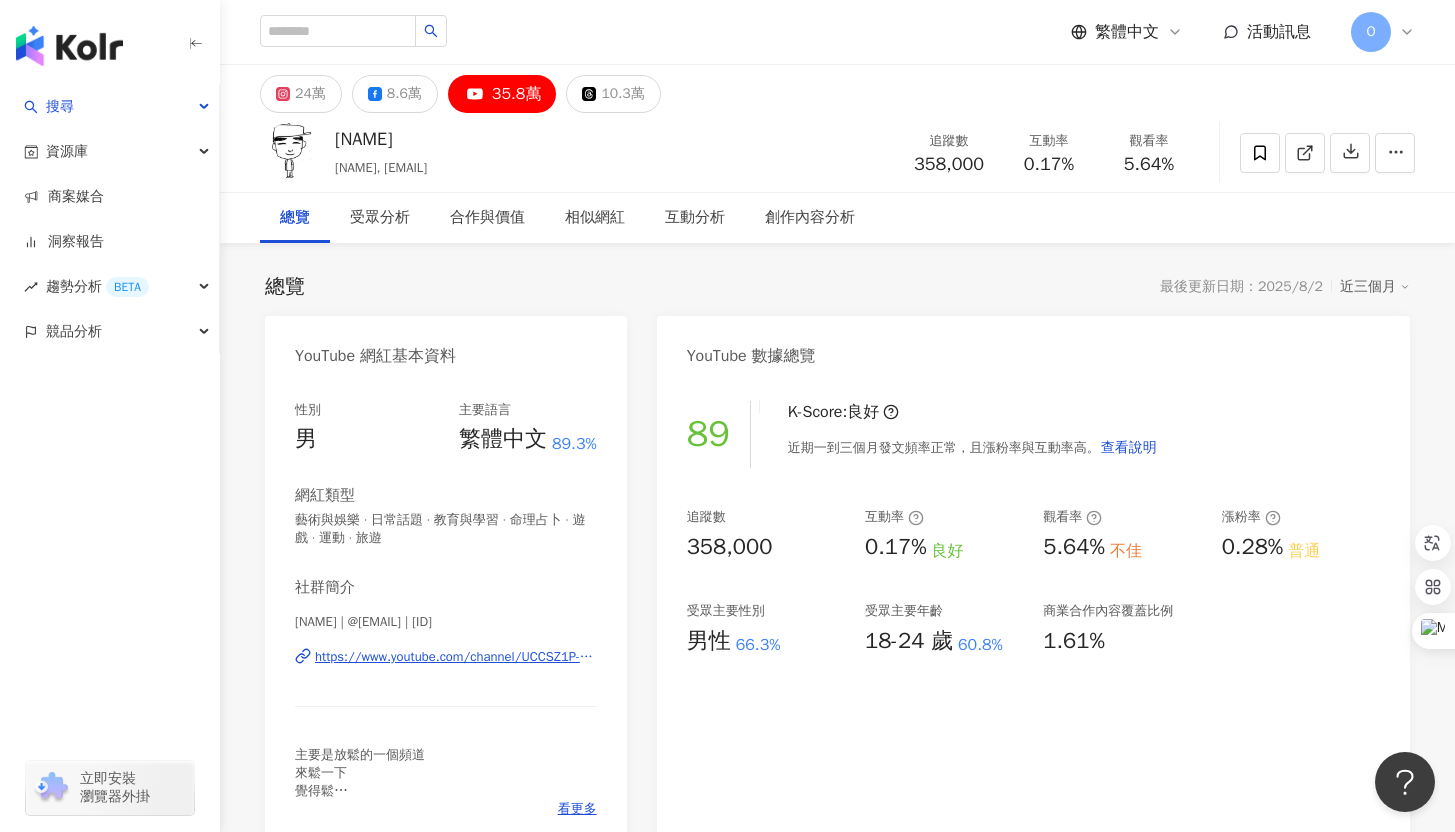 click on "https://www.youtube.com/channel/UCCSZ1P-Gas8IIgzXAwV0YFA" at bounding box center [456, 657] 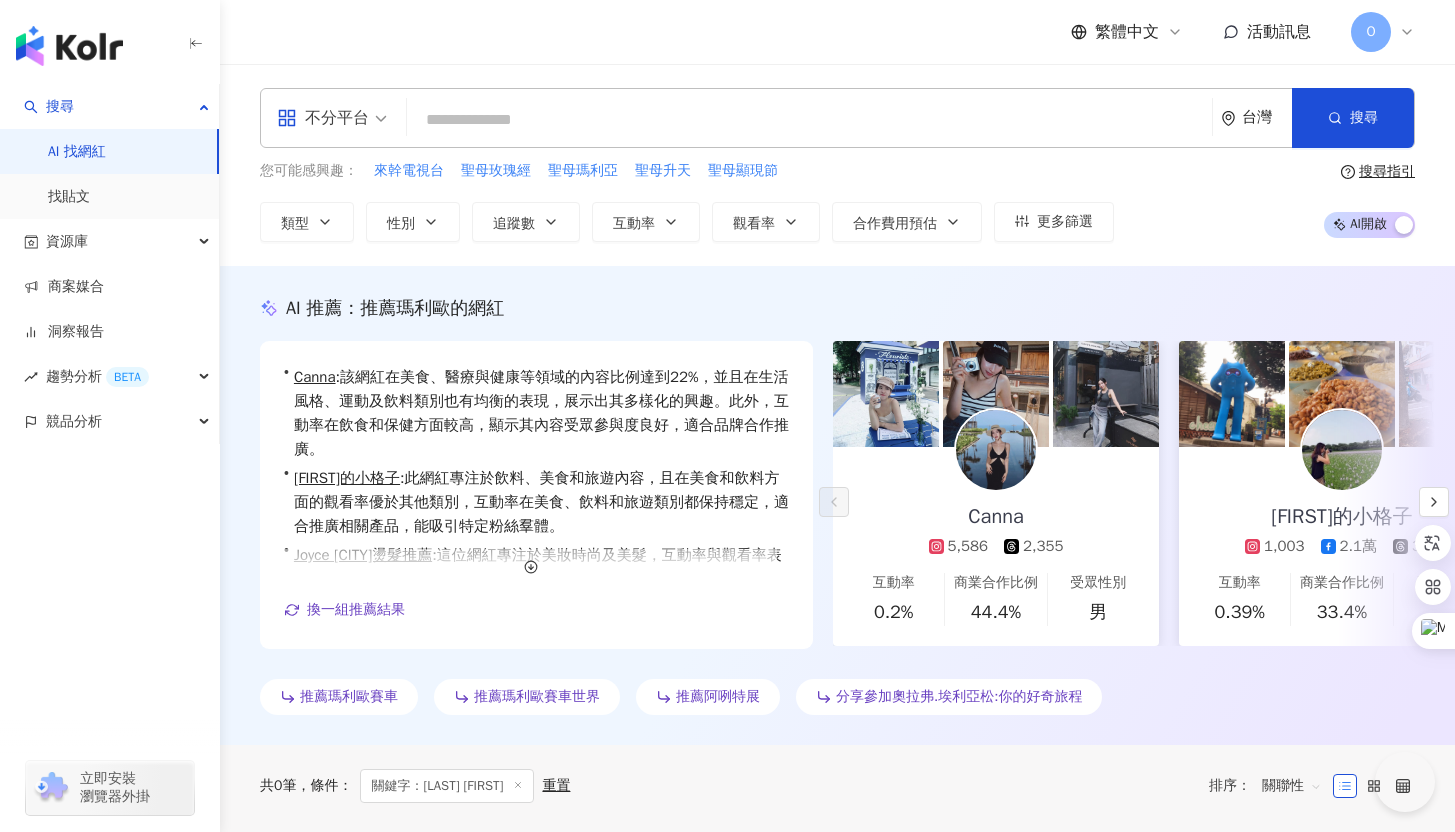 scroll, scrollTop: 0, scrollLeft: 0, axis: both 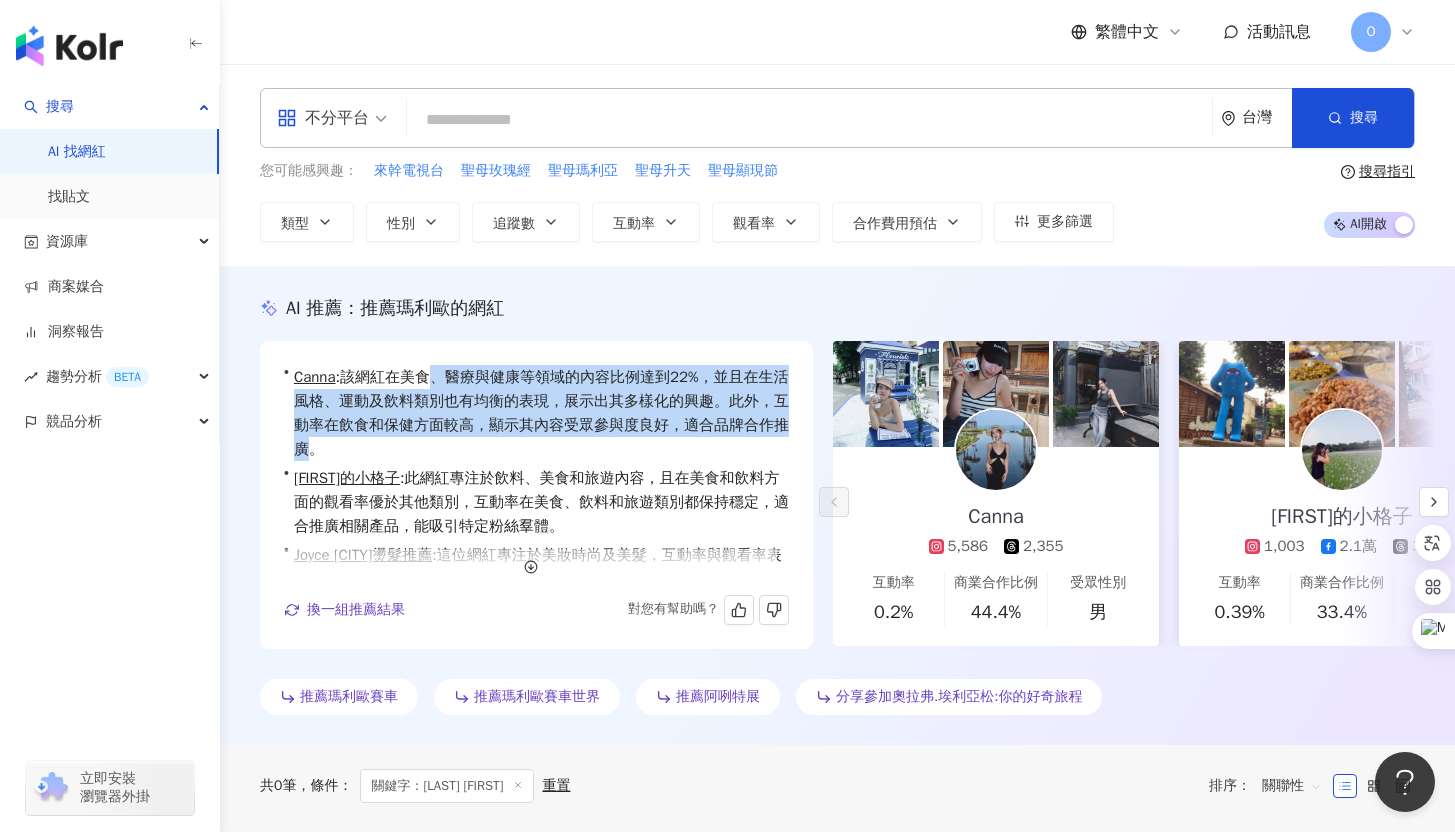 drag, startPoint x: 454, startPoint y: 375, endPoint x: 453, endPoint y: 438, distance: 63.007935 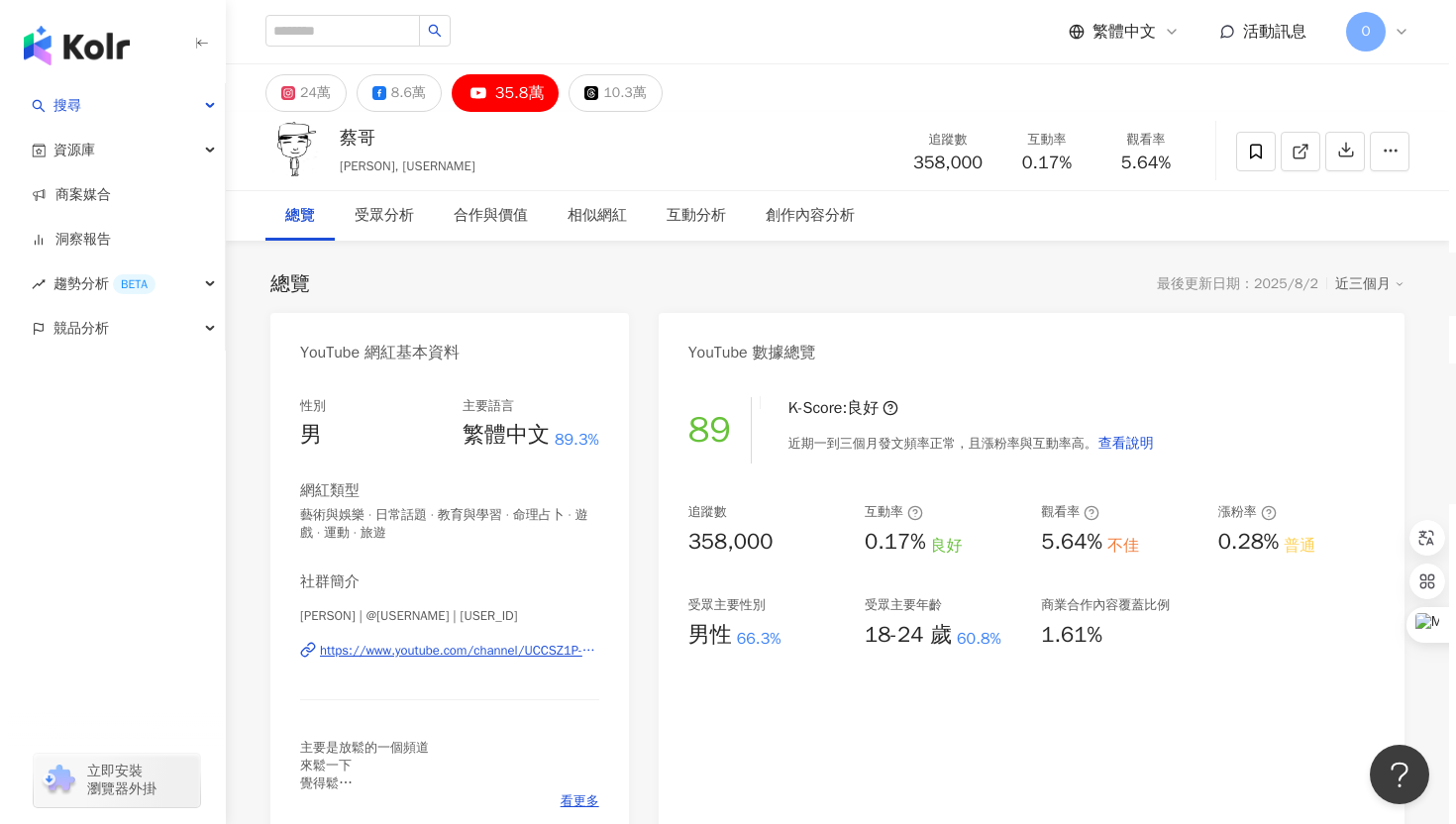 scroll, scrollTop: 0, scrollLeft: 0, axis: both 